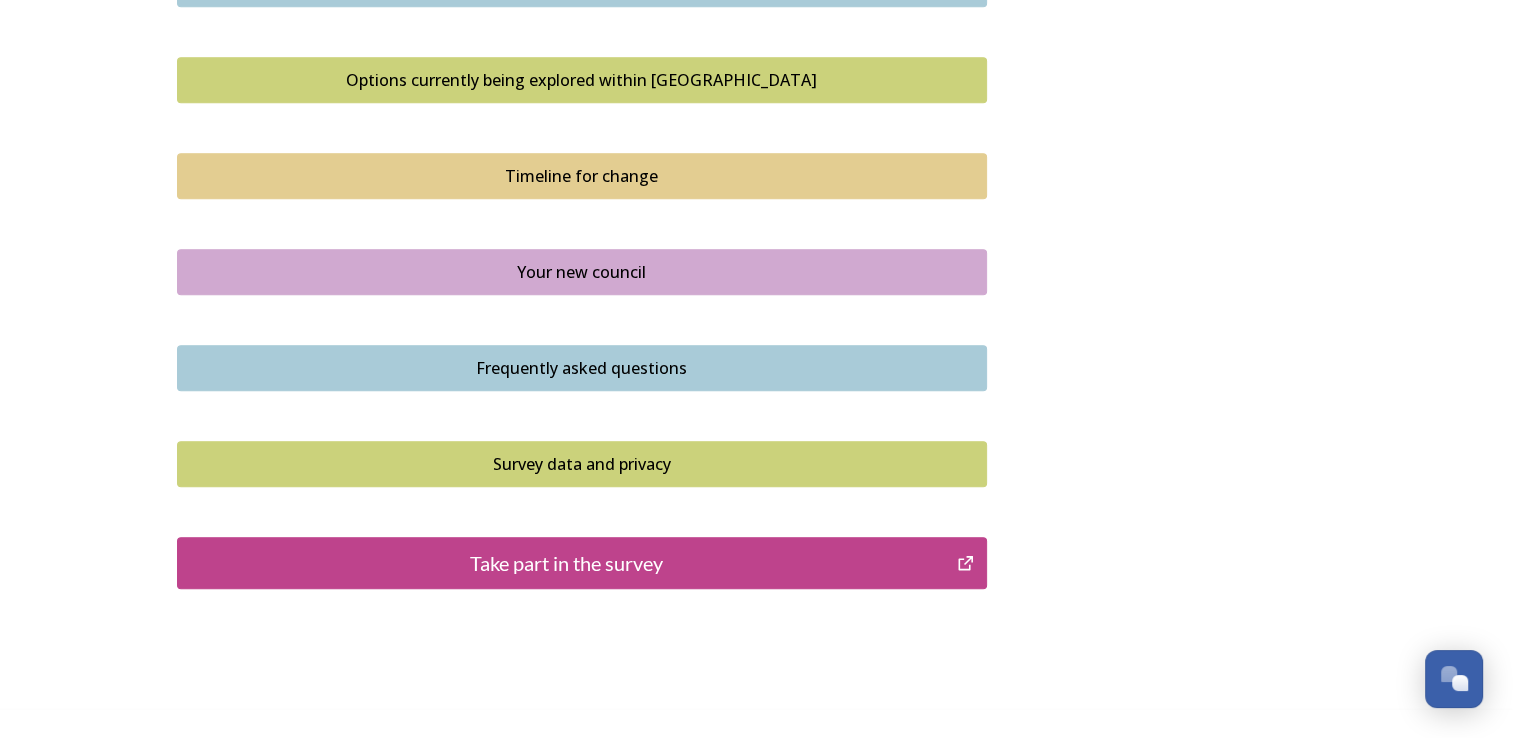 scroll, scrollTop: 1400, scrollLeft: 0, axis: vertical 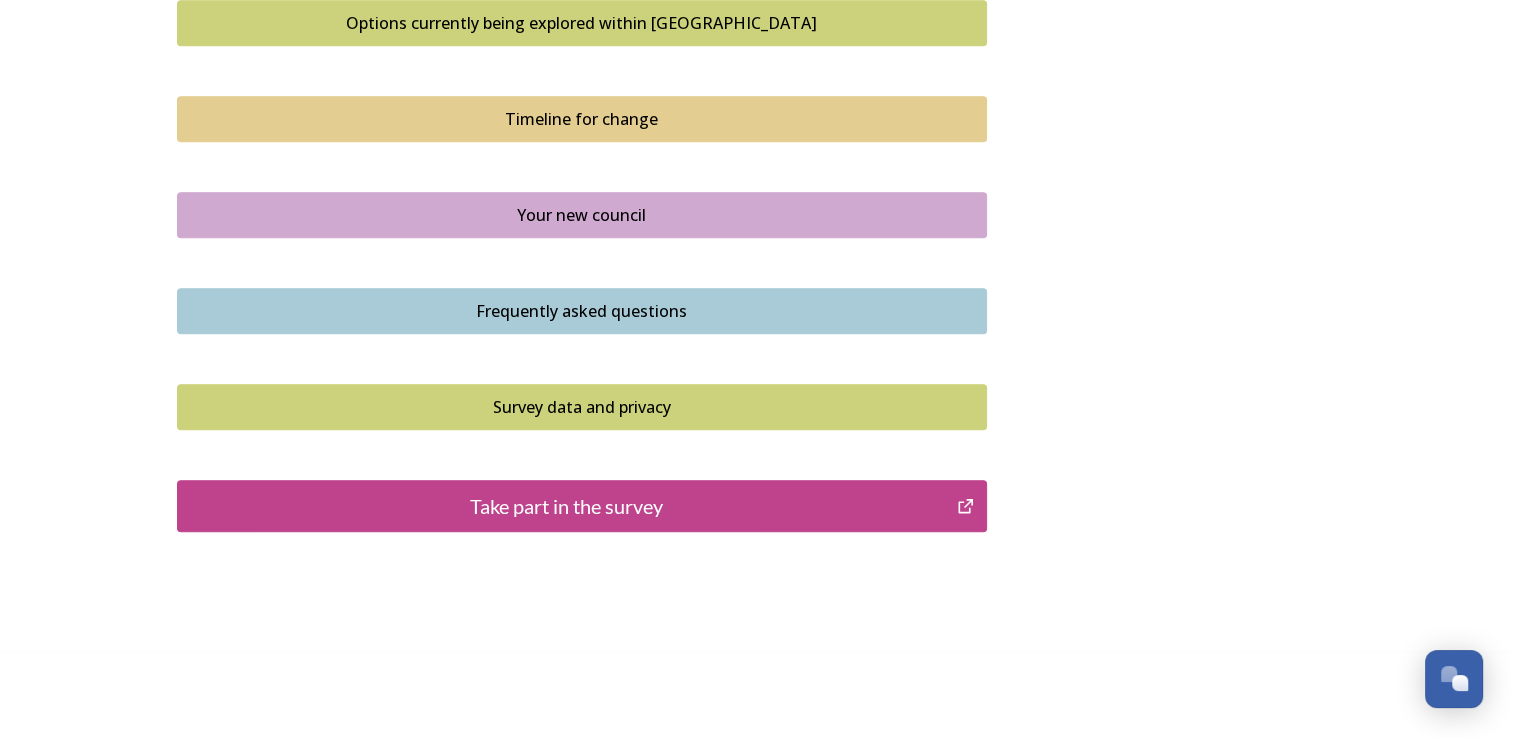 click on "Take part in the survey" at bounding box center (567, 506) 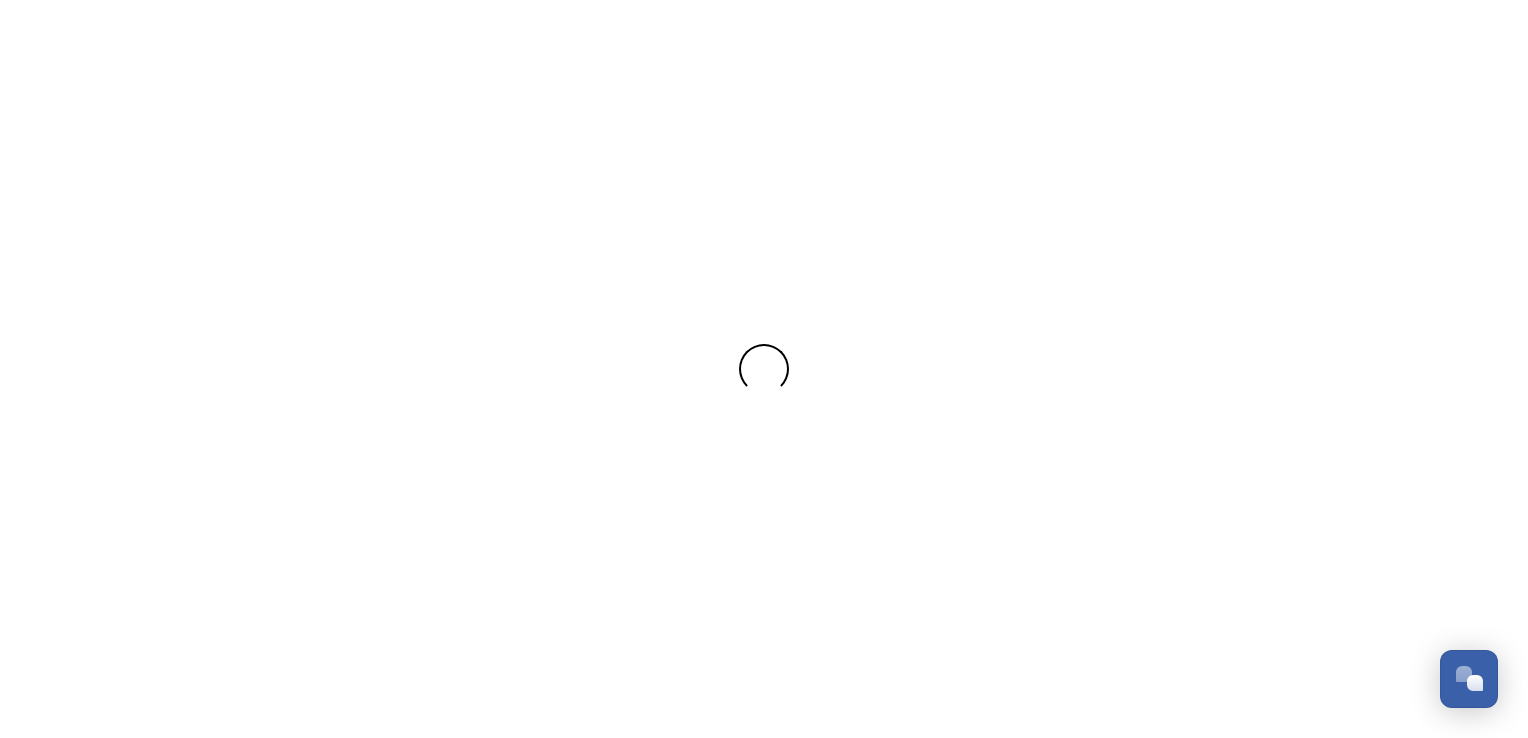 scroll, scrollTop: 0, scrollLeft: 0, axis: both 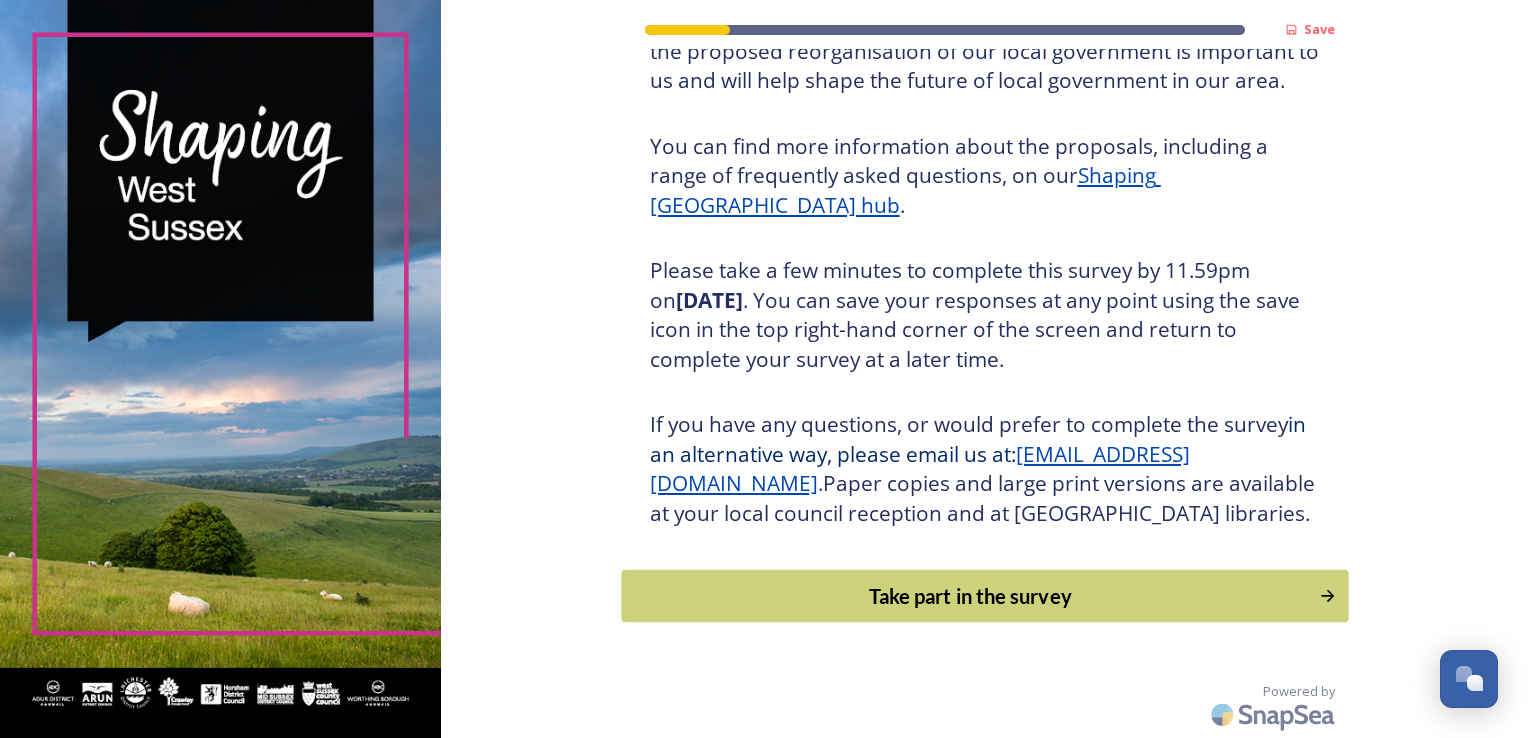 click on "Take part in the survey" at bounding box center [970, 596] 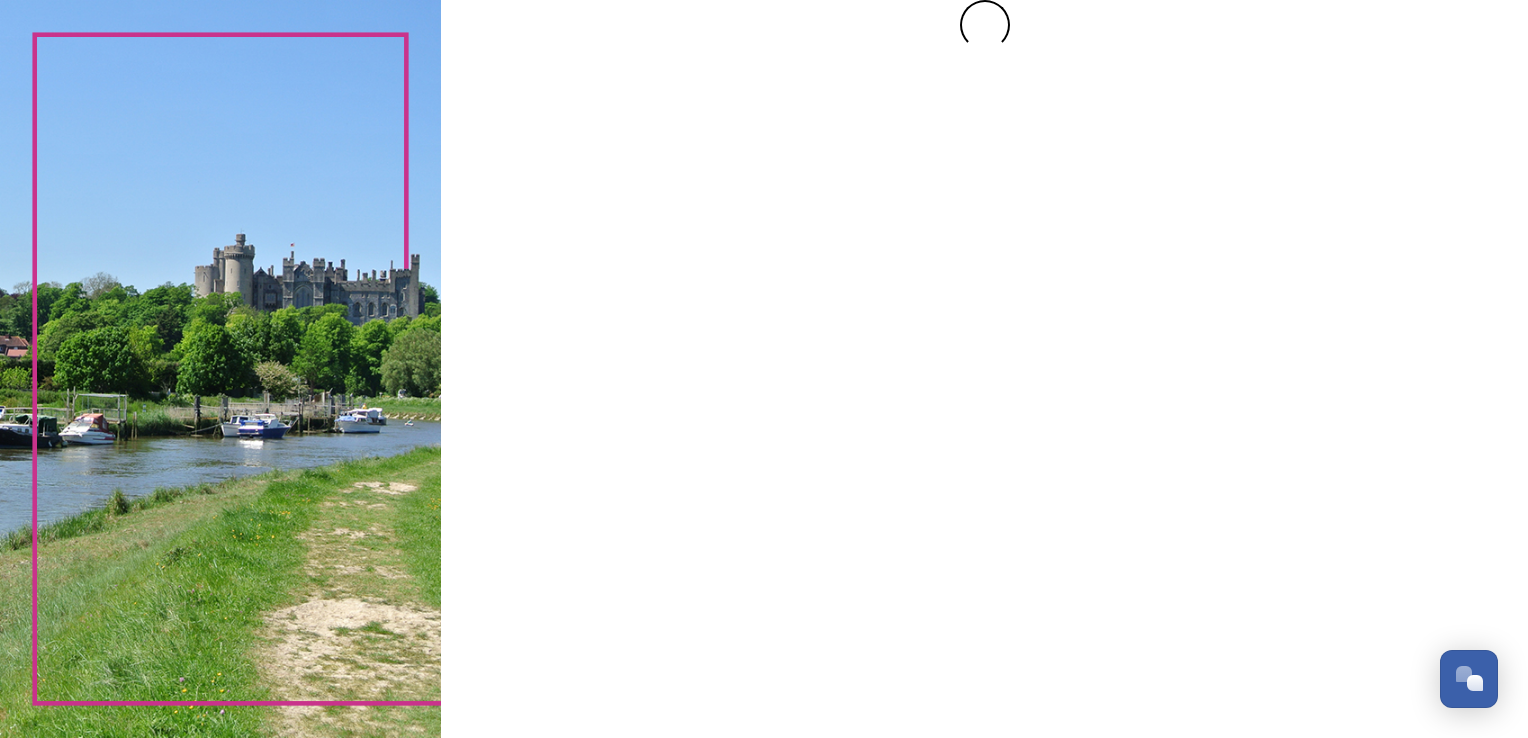scroll, scrollTop: 0, scrollLeft: 0, axis: both 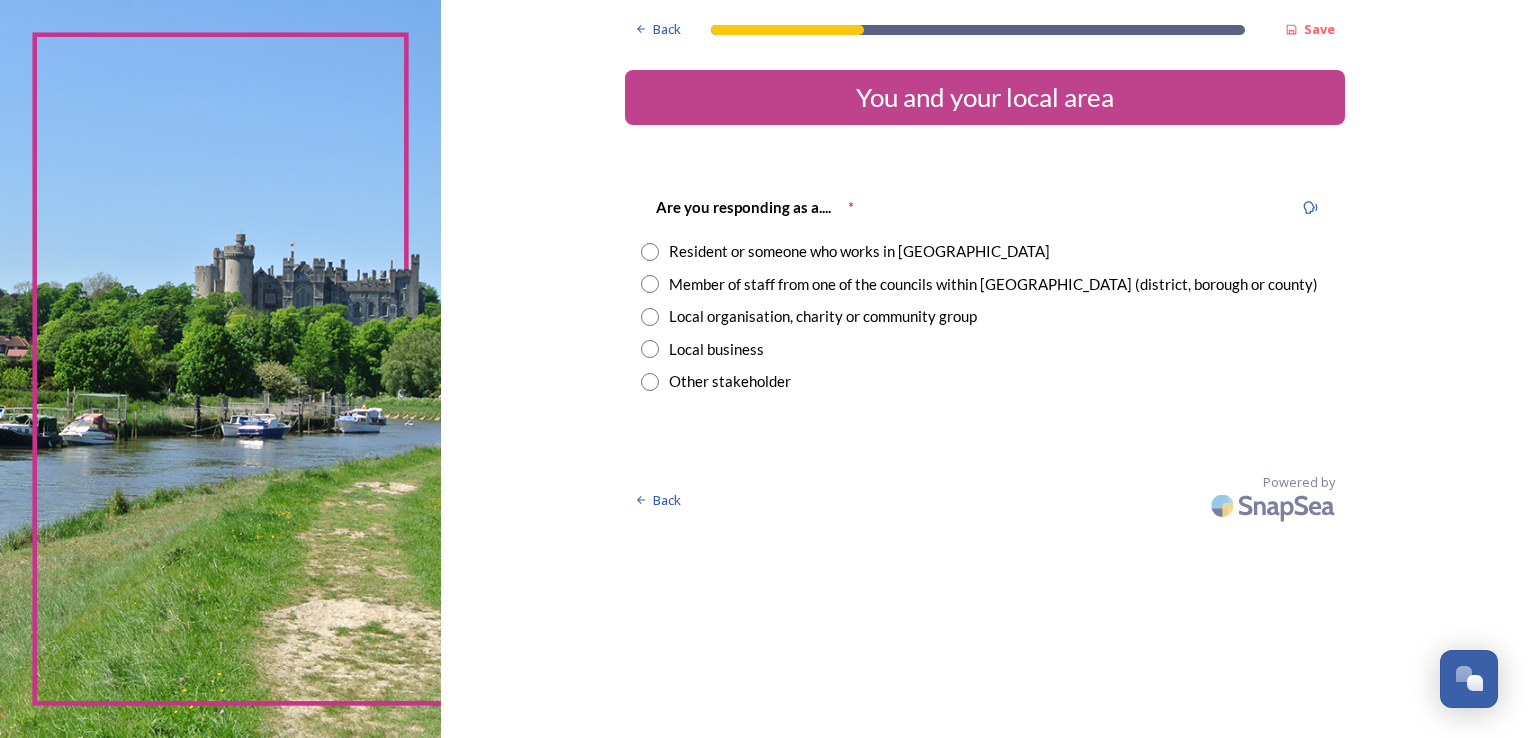 click at bounding box center [650, 252] 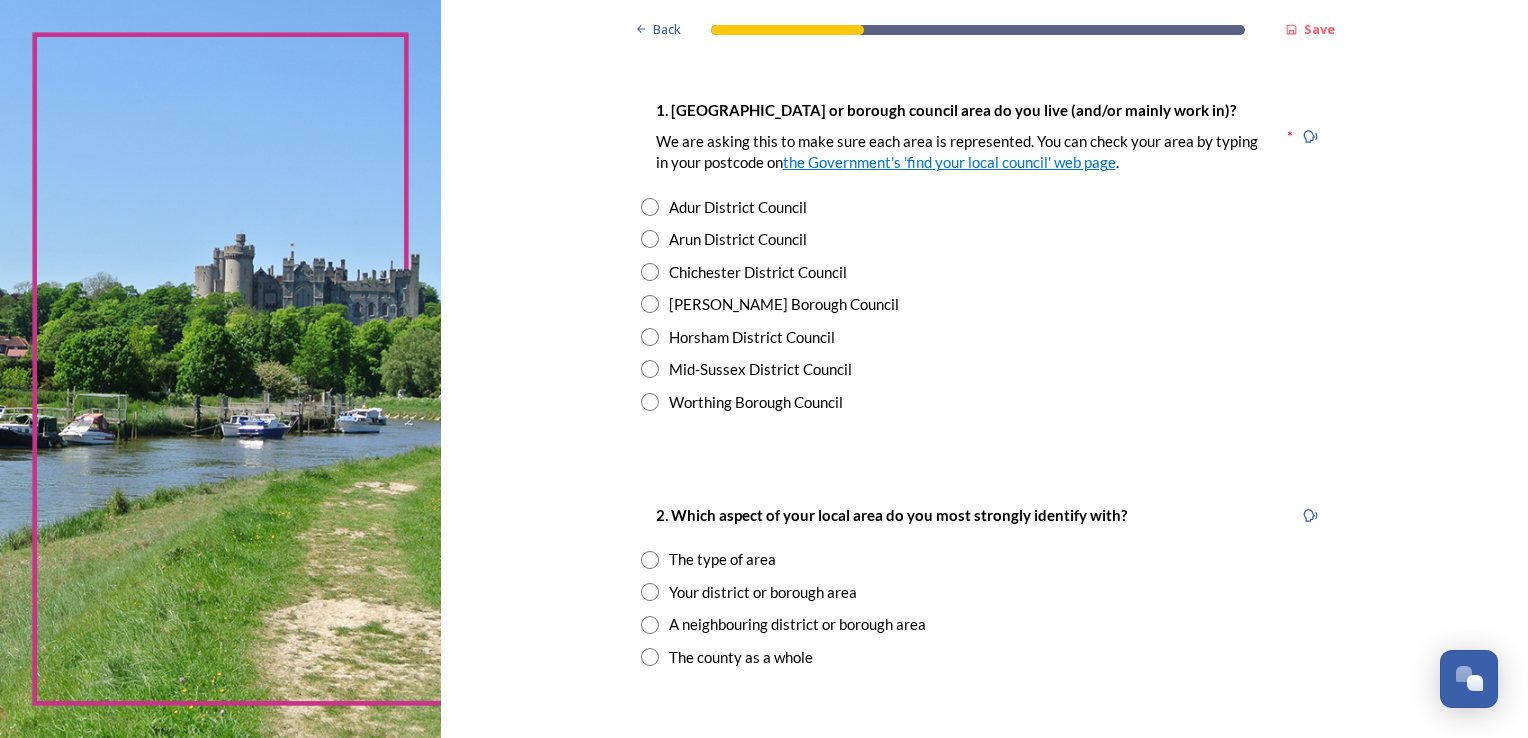 scroll, scrollTop: 388, scrollLeft: 0, axis: vertical 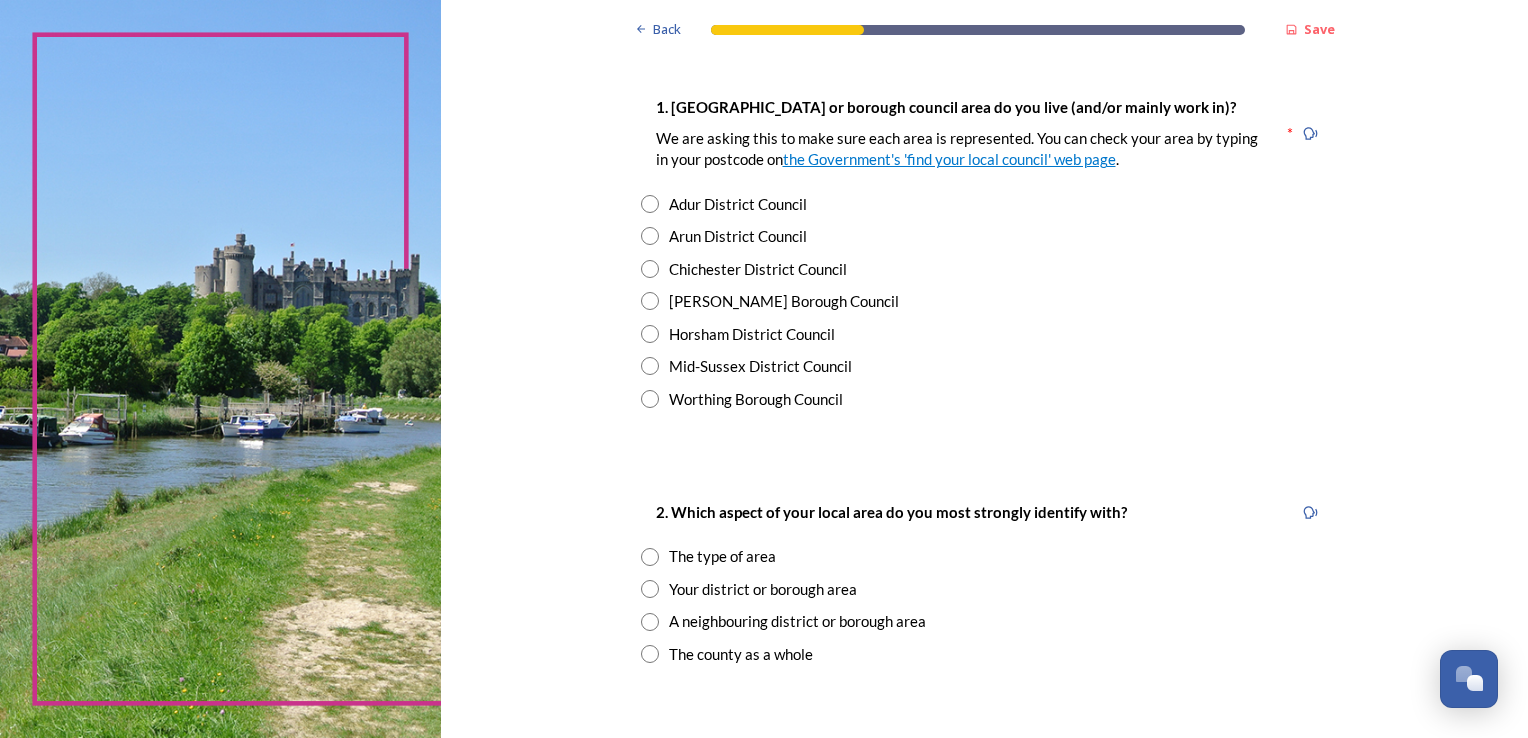 click at bounding box center [650, 236] 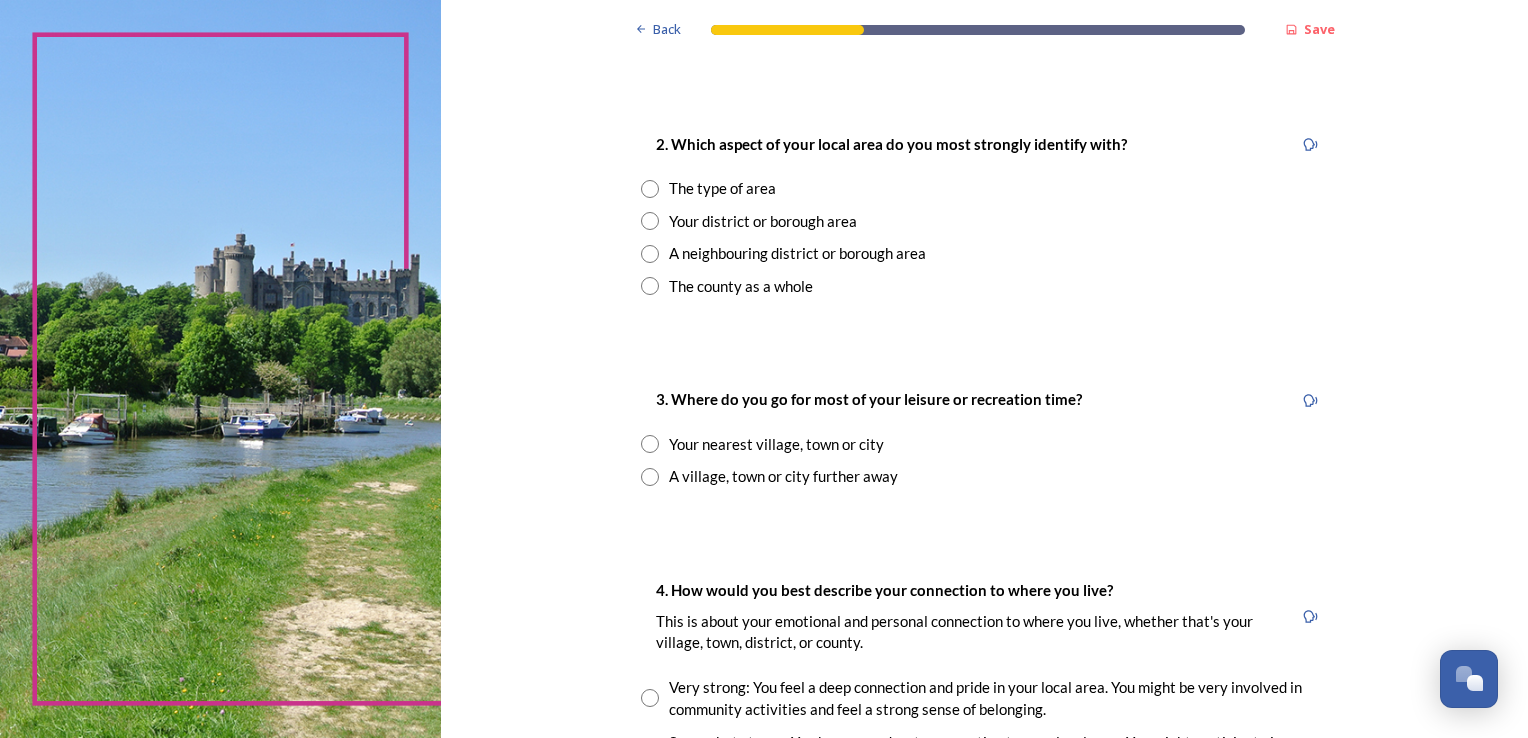 scroll, scrollTop: 764, scrollLeft: 0, axis: vertical 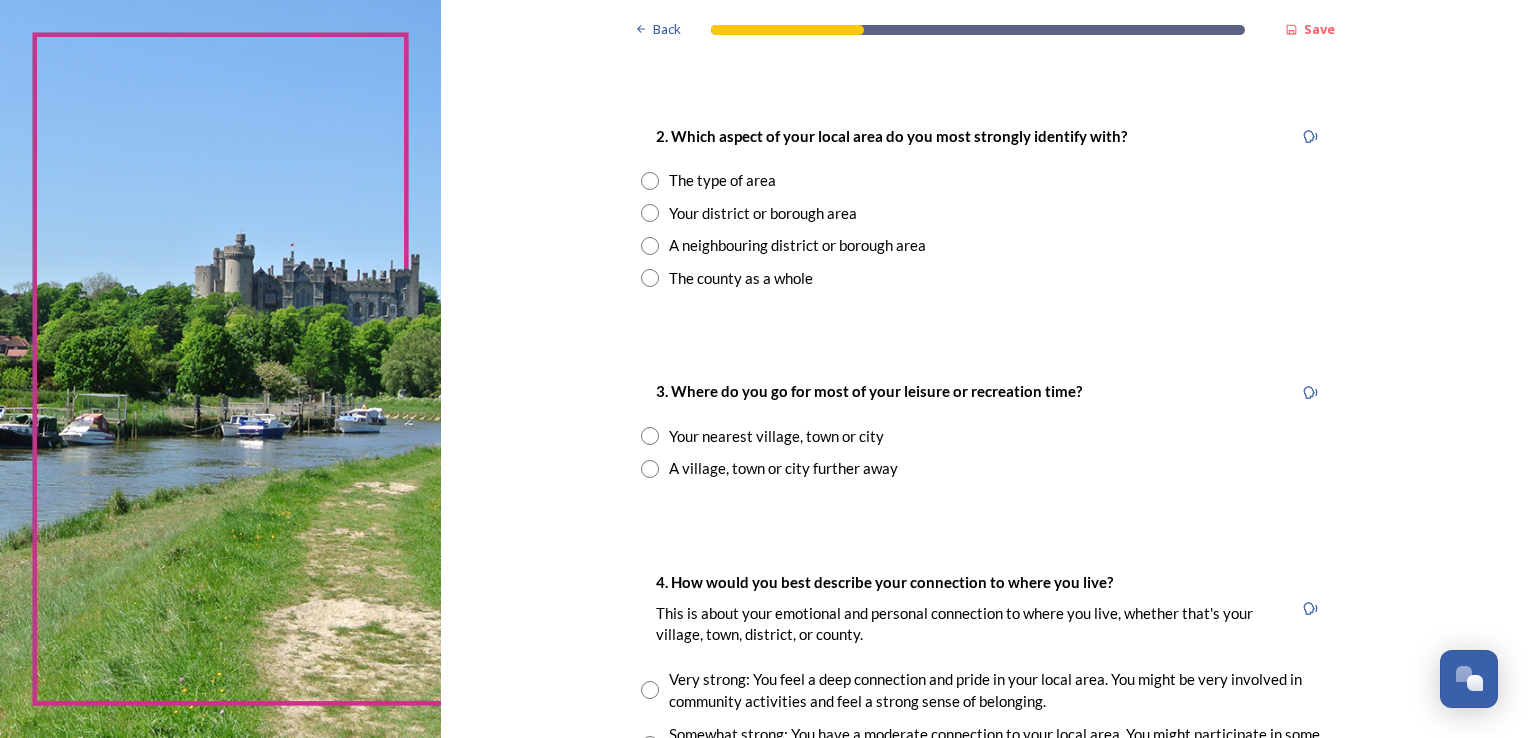 click at bounding box center (650, 246) 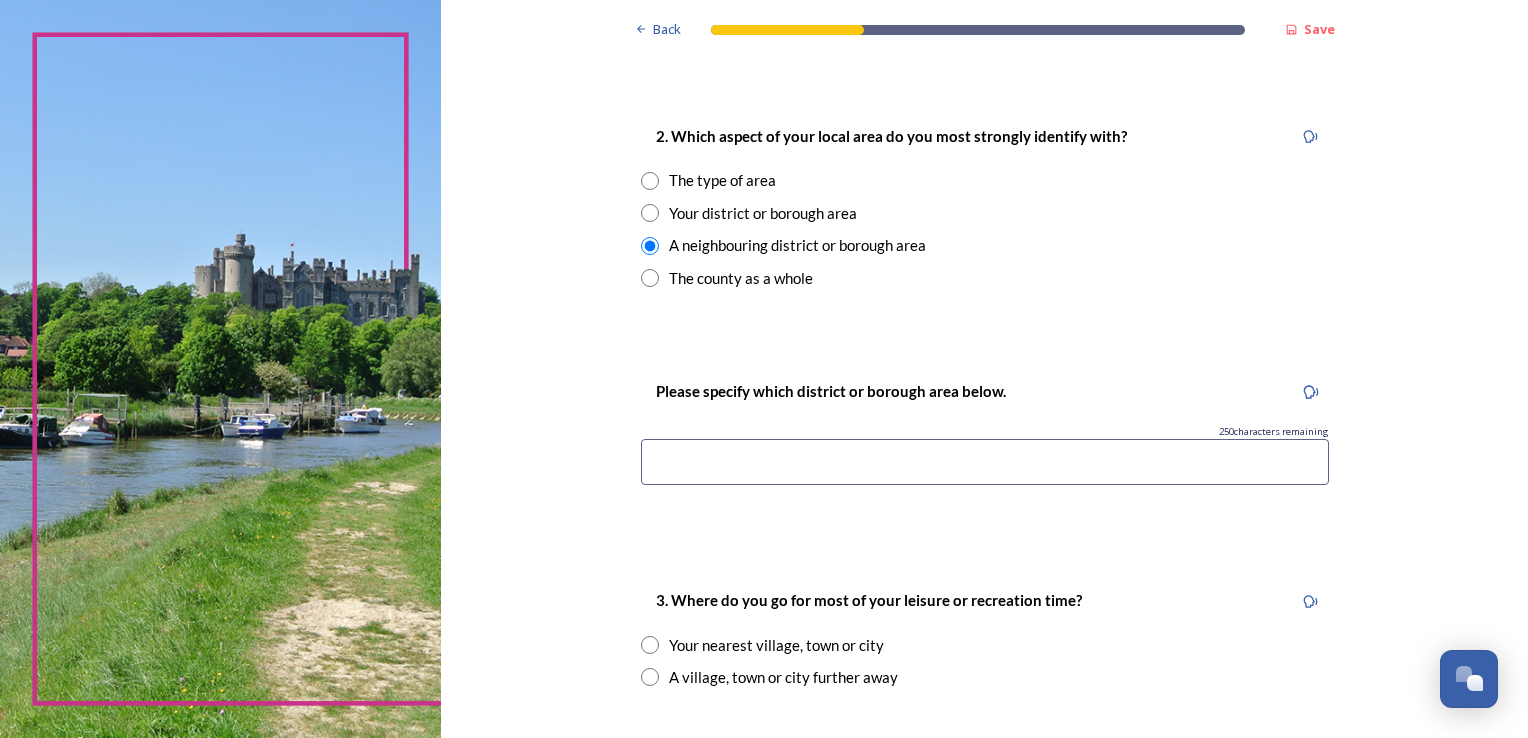 click at bounding box center (985, 462) 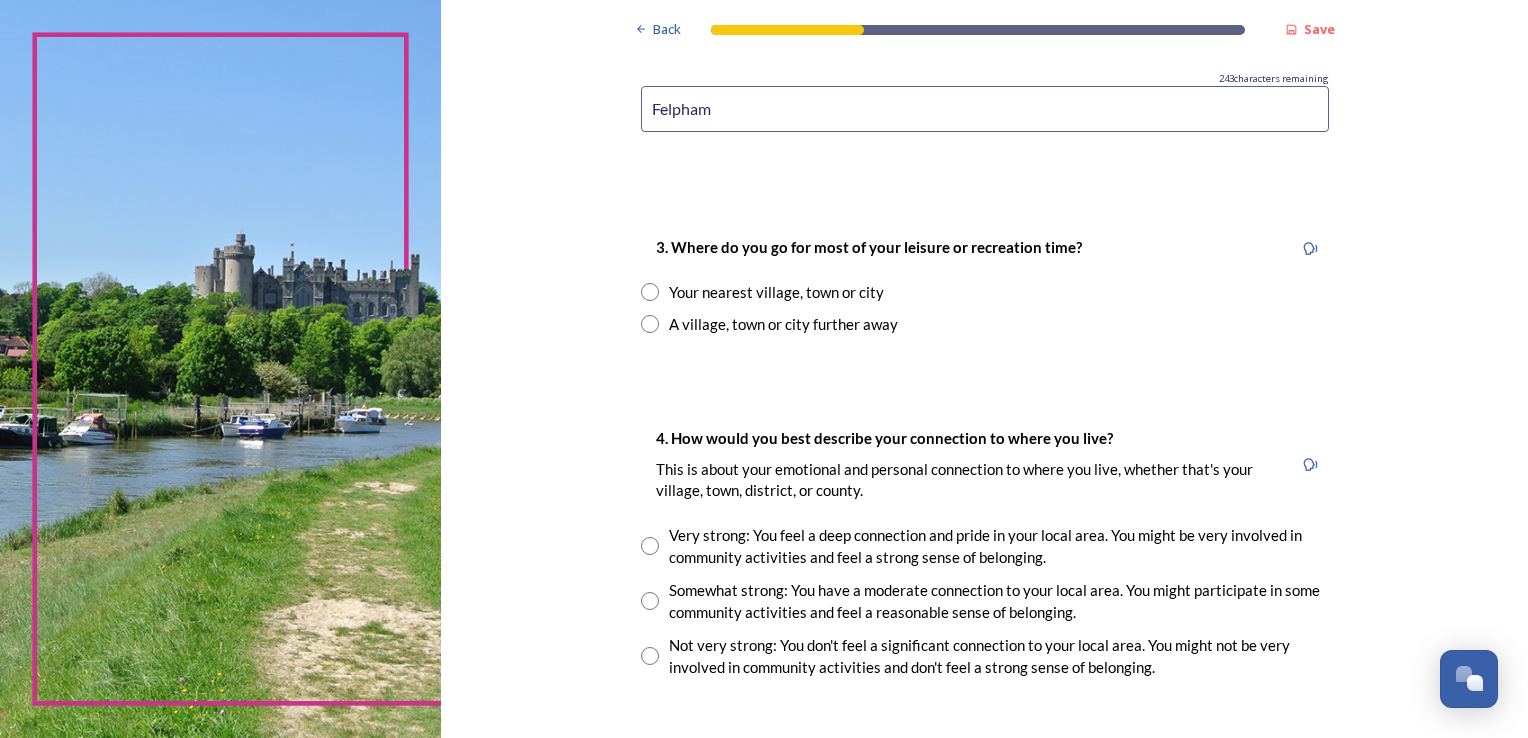 scroll, scrollTop: 1149, scrollLeft: 0, axis: vertical 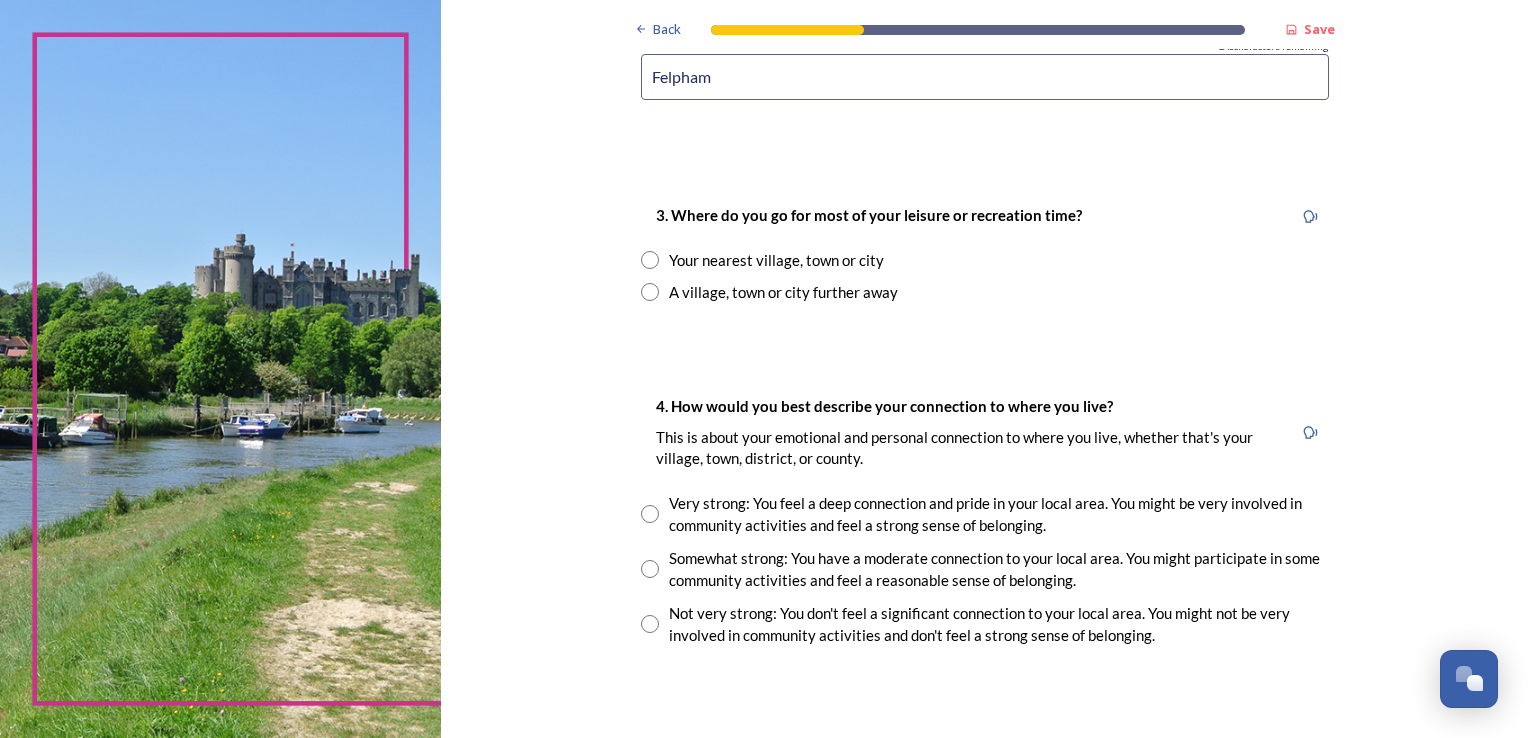 type on "Felpham" 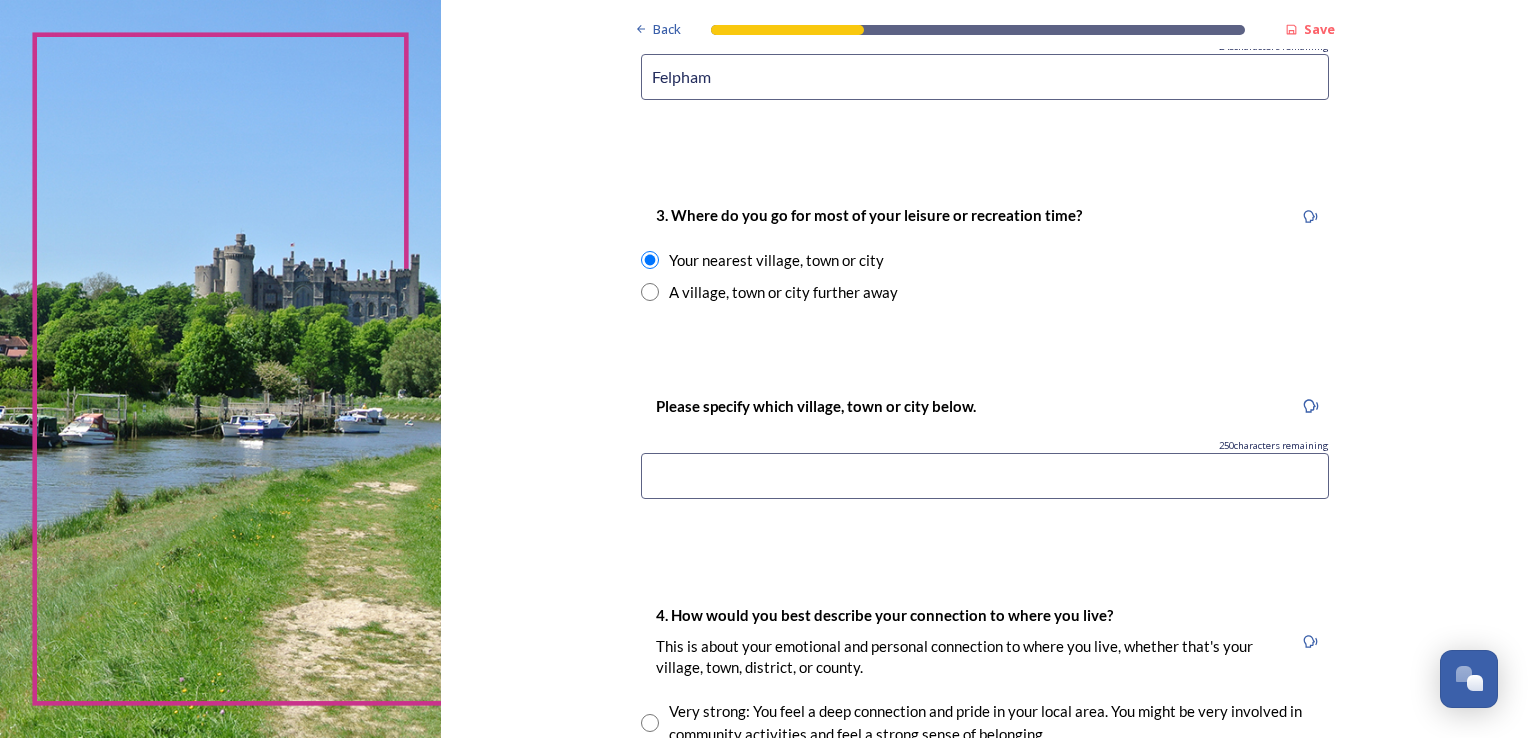 click at bounding box center [985, 476] 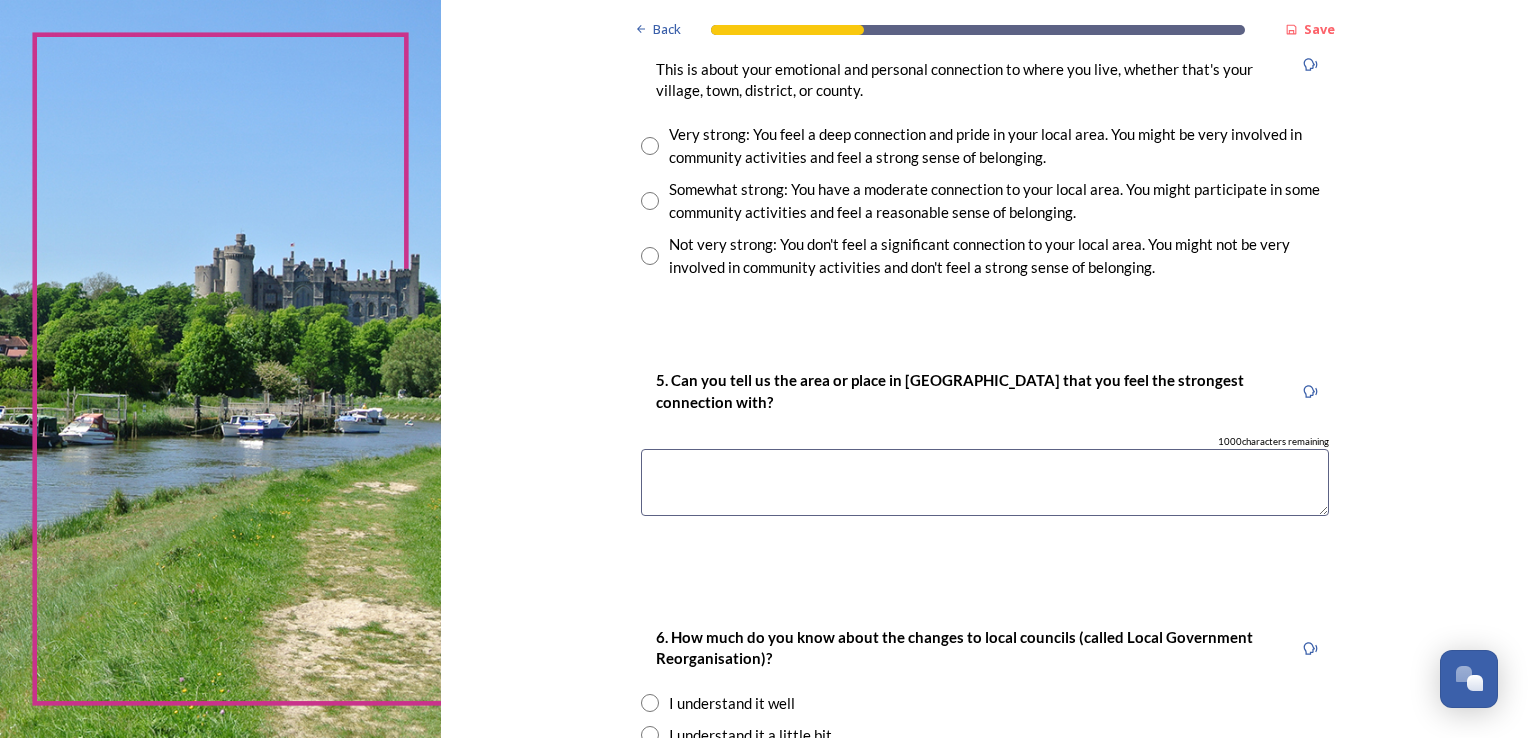 scroll, scrollTop: 1736, scrollLeft: 0, axis: vertical 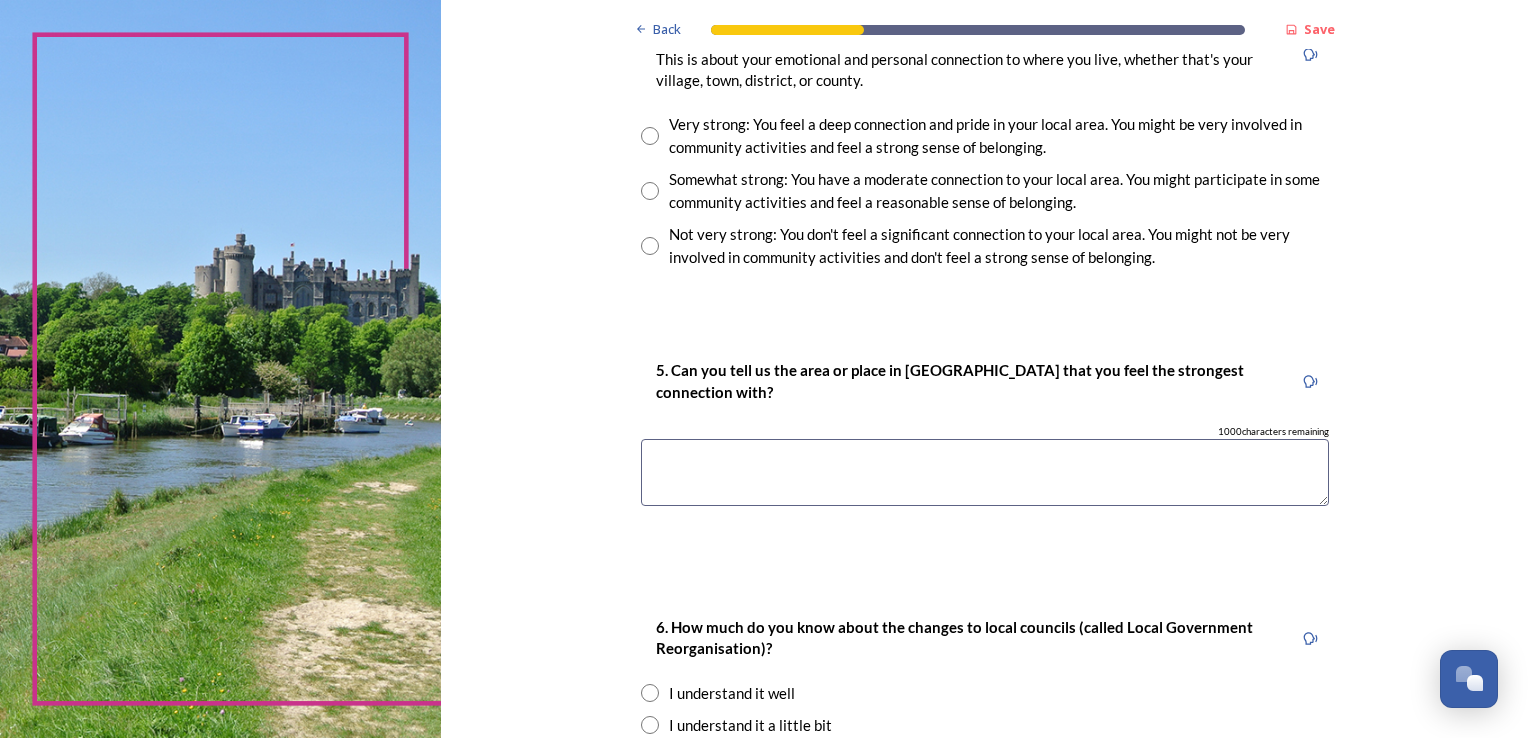 type on "Lots of different places" 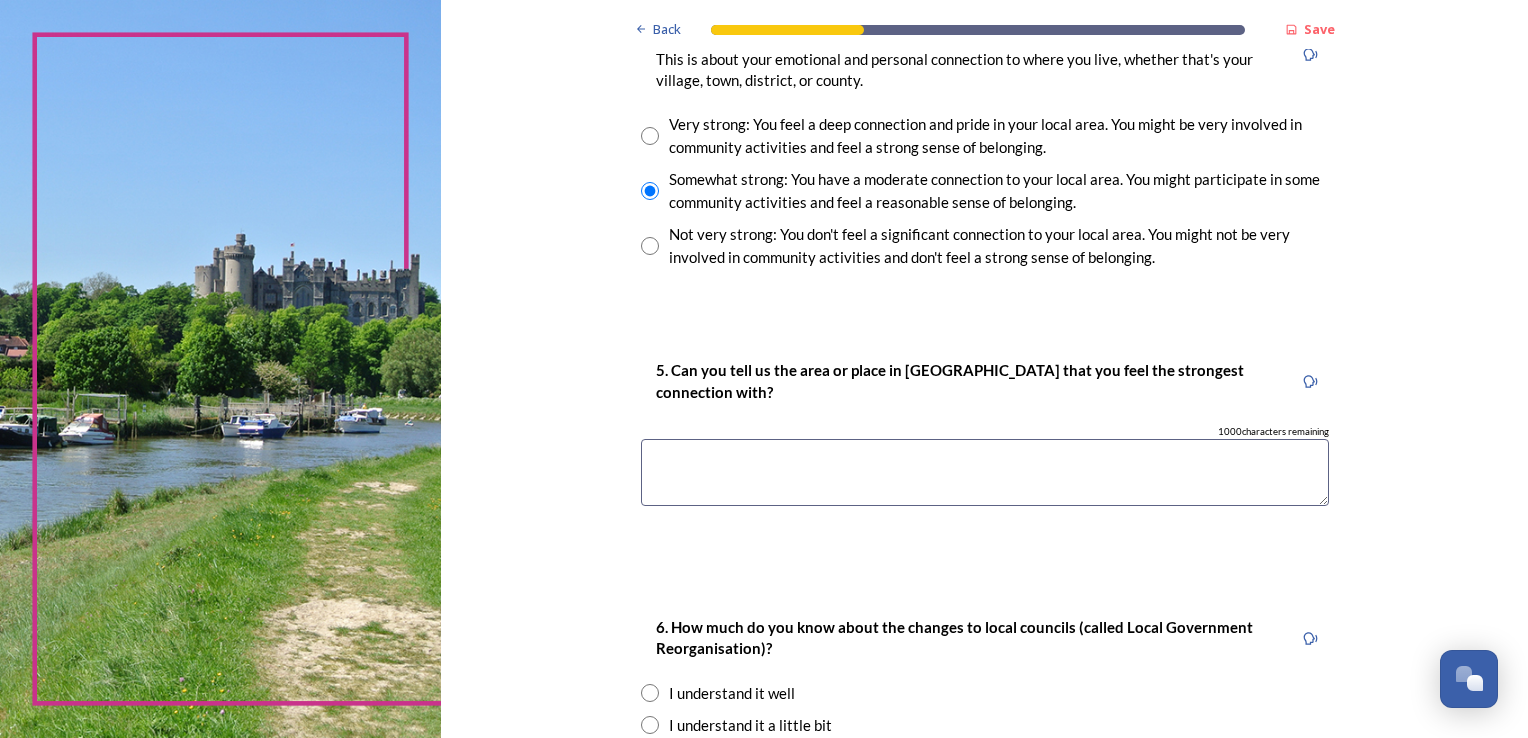 click at bounding box center (985, 472) 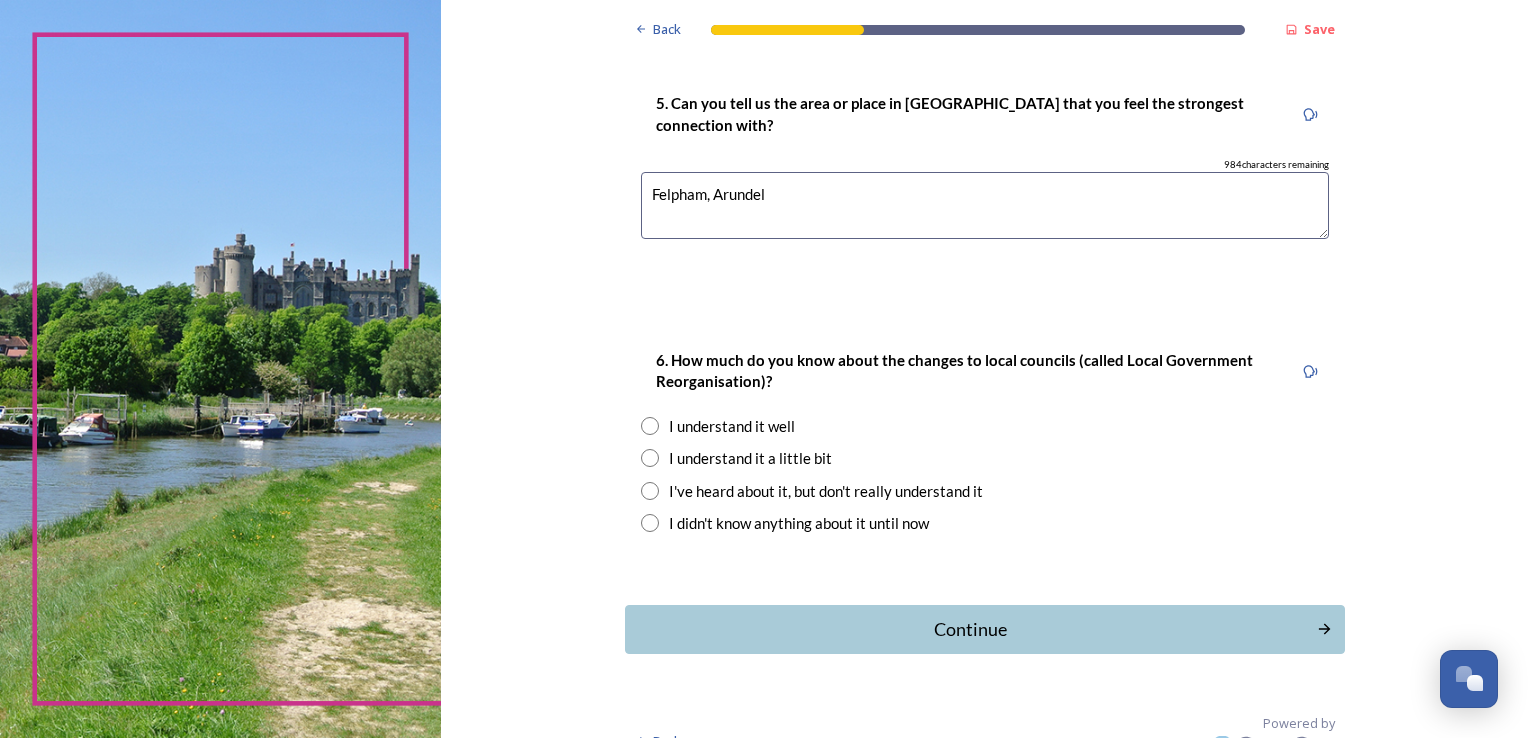 scroll, scrollTop: 2032, scrollLeft: 0, axis: vertical 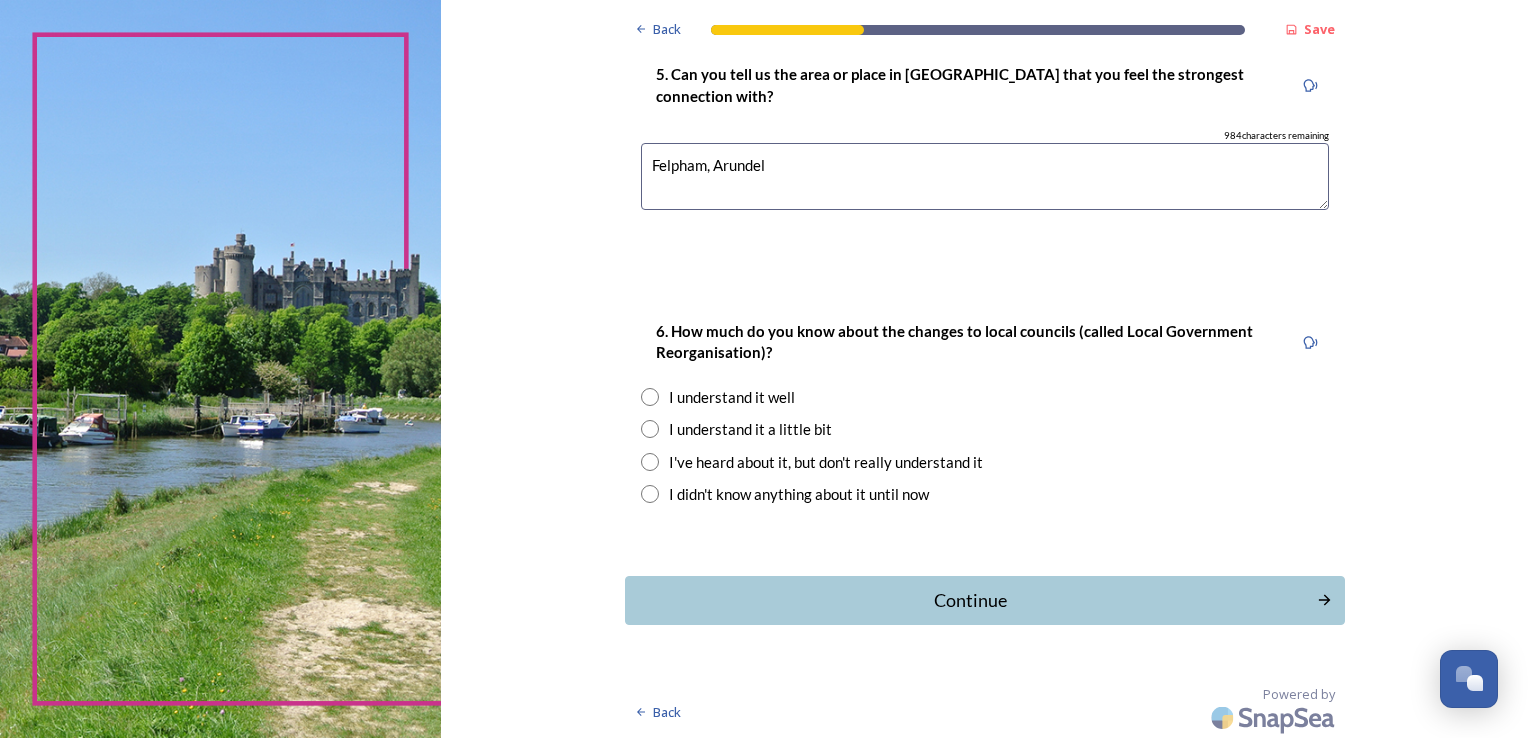 type on "Felpham, Arundel" 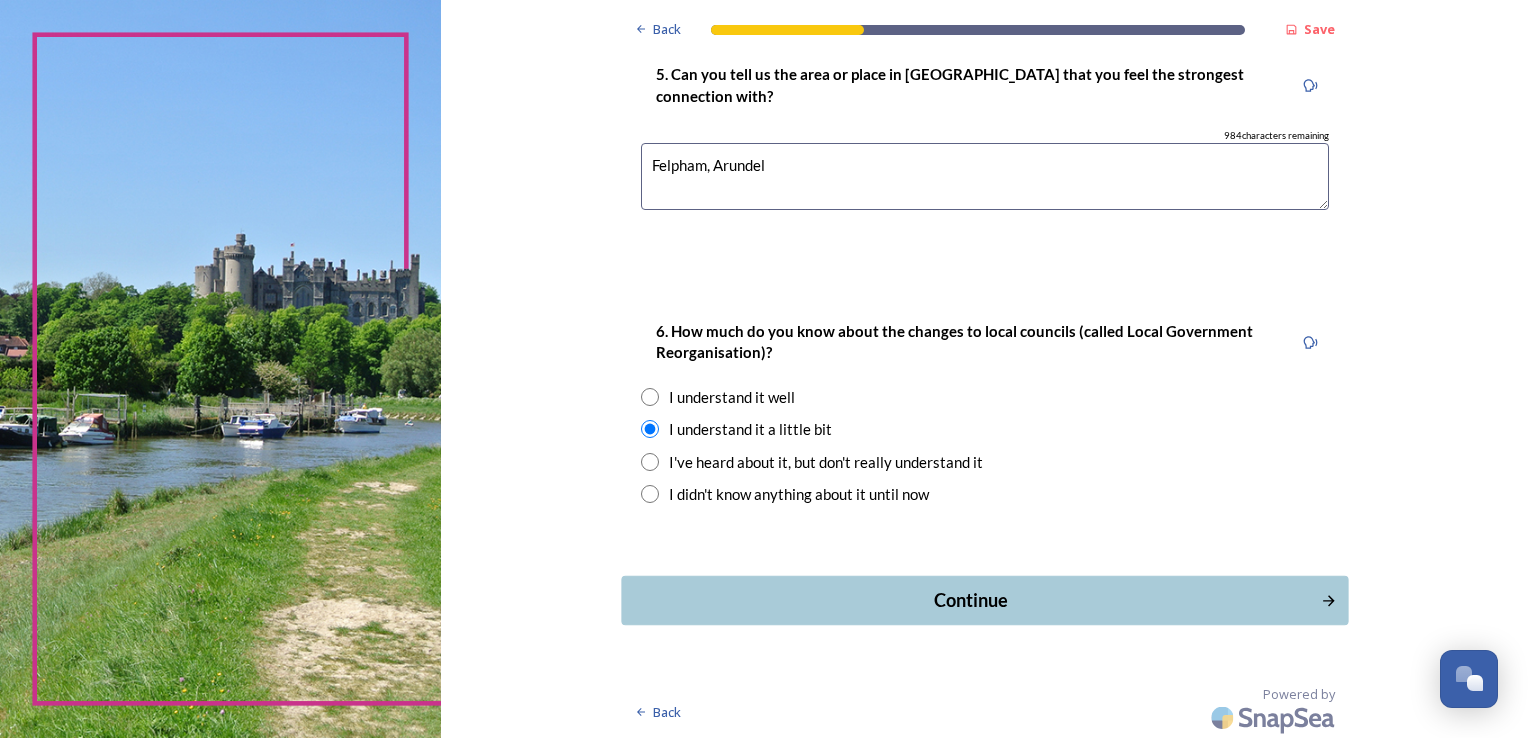 click on "Continue" at bounding box center (970, 600) 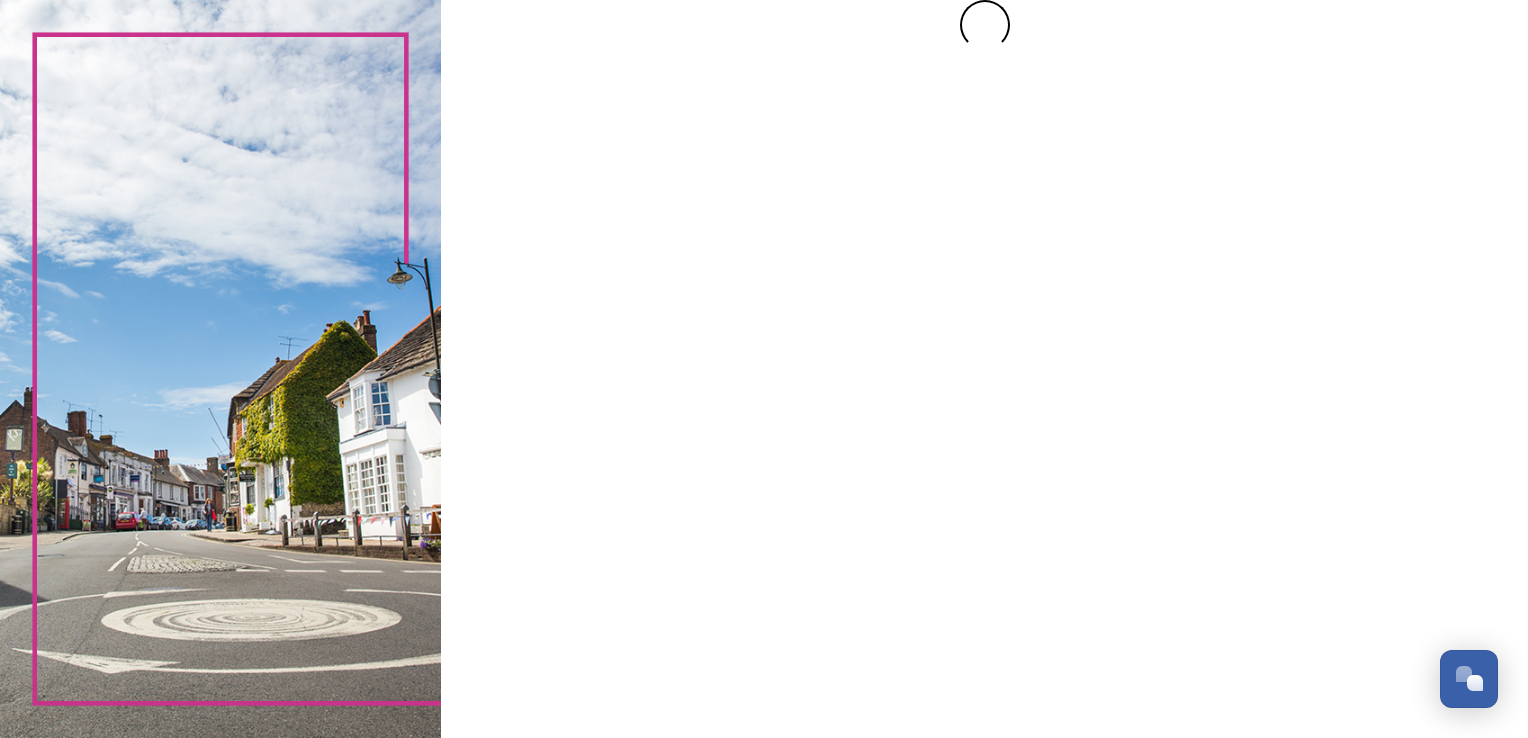 scroll, scrollTop: 0, scrollLeft: 0, axis: both 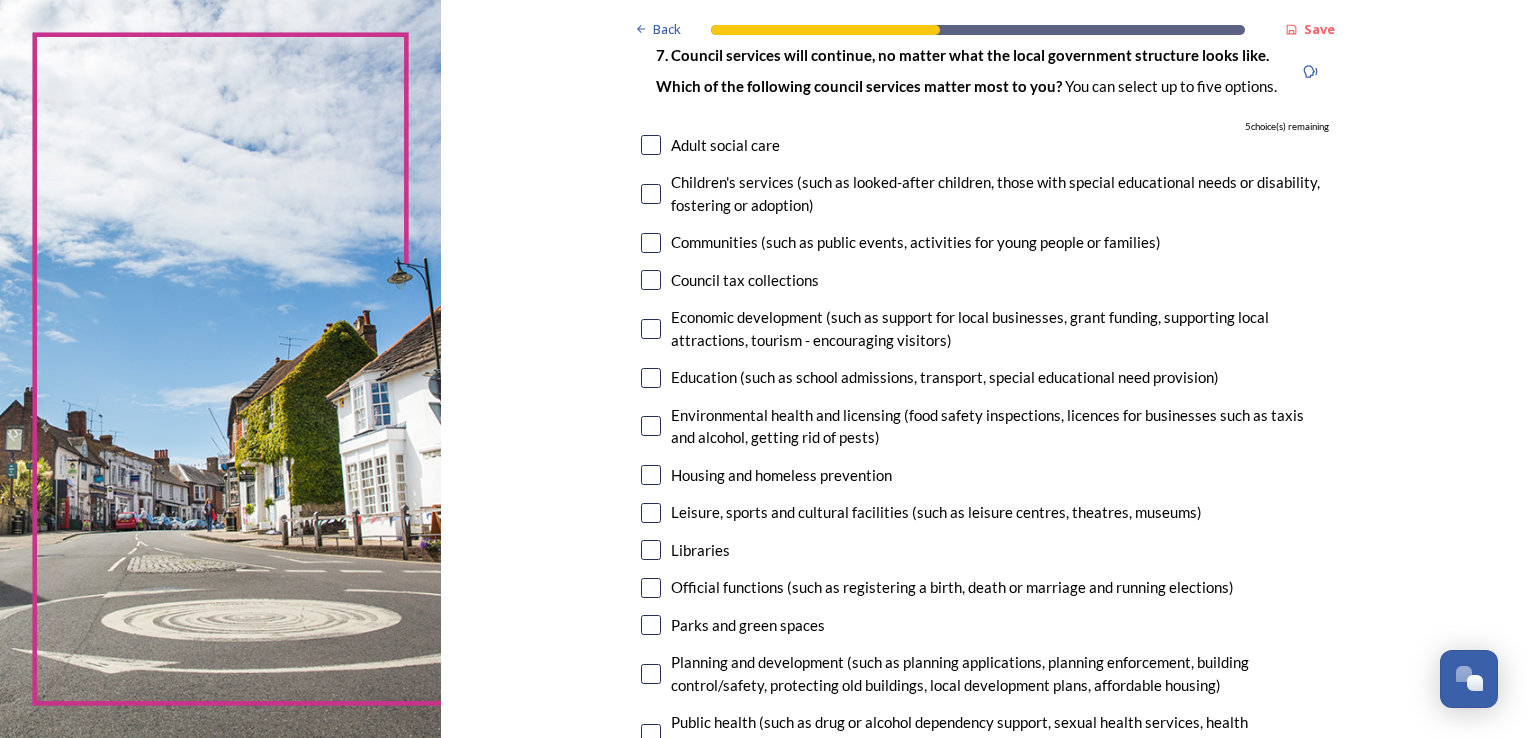 click on "7. Council services will continue, no matter what the local government structure looks like.  ﻿﻿Which of the following council services matter most to you?  You can select up to five options. 5  choice(s) remaining Adult social care   Children's services (such as looked-after children, those with special educational needs or disability, fostering or adoption) Communities (such as public events, activities for young people or families) Council tax collections Economic development (such as support for local businesses, grant funding, supporting local attractions, tourism - encouraging visitors)  Education (such as school admissions, transport, special educational need provision)  Environmental health and licensing (food safety inspections, licences for businesses such as taxis and alcohol, getting rid of pests) Housing and homeless prevention Leisure, sports and cultural facilities (such as leisure centres, theatres, museums) Libraries Parks and green spaces Public safety Trading standards" at bounding box center [985, 496] 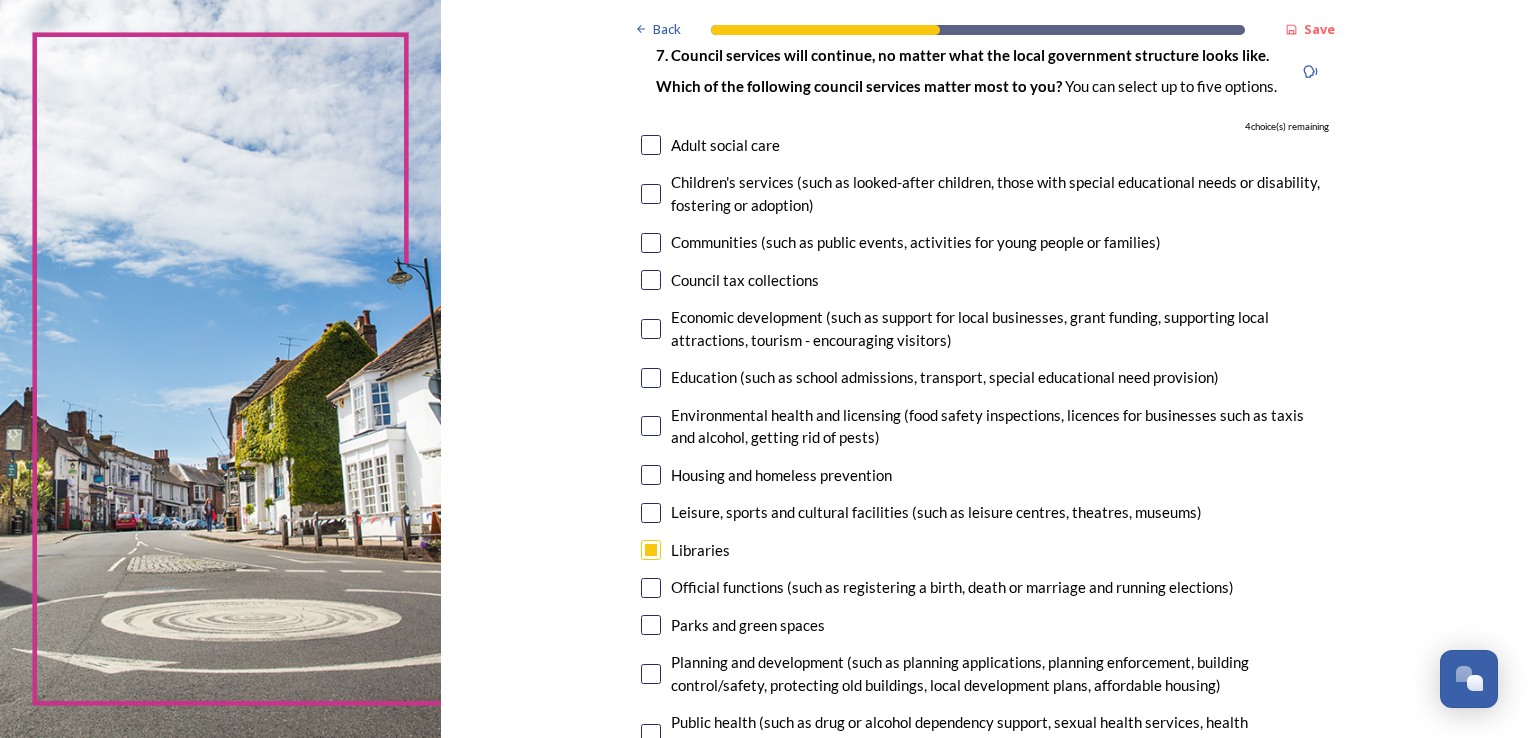click at bounding box center (651, 513) 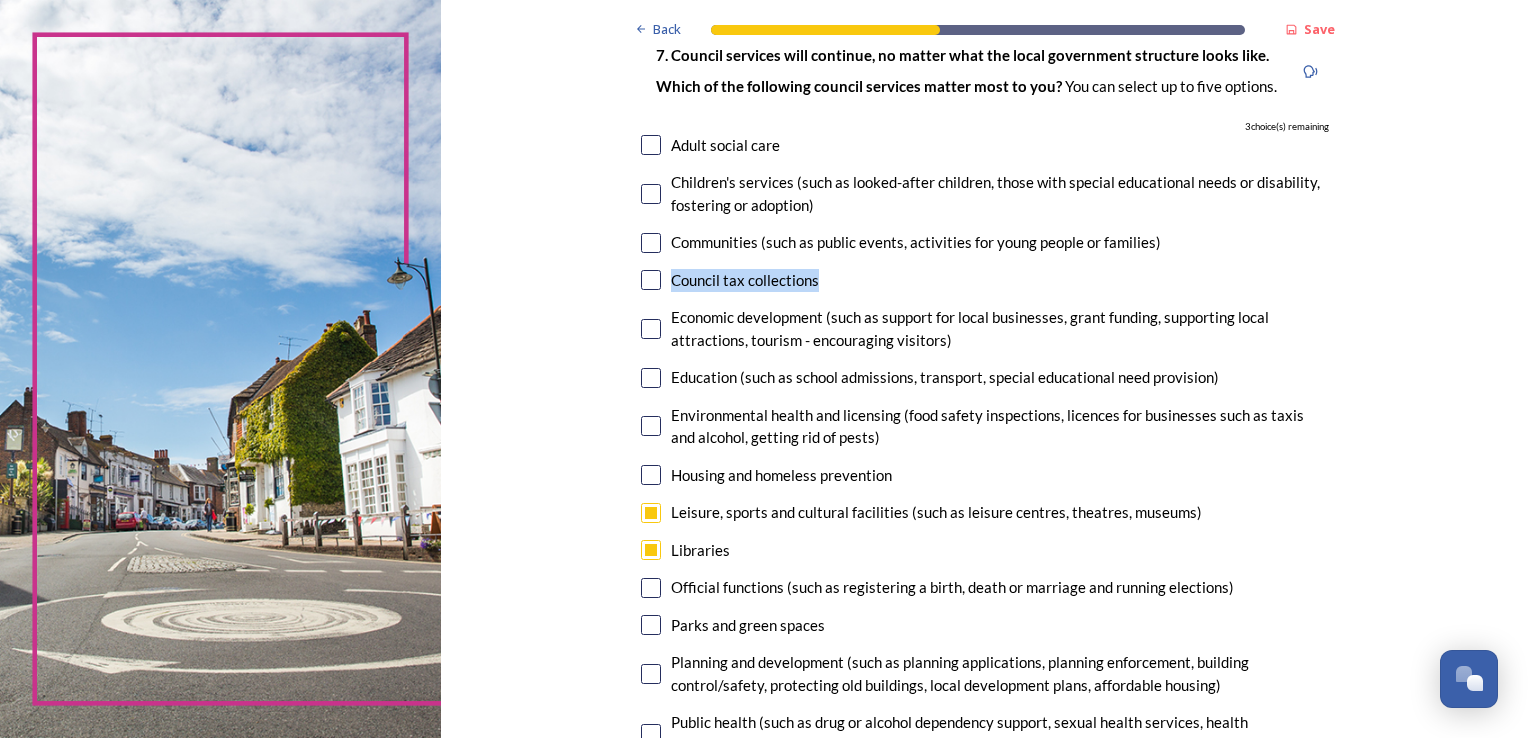 drag, startPoint x: 1511, startPoint y: 238, endPoint x: 1531, endPoint y: 290, distance: 55.713554 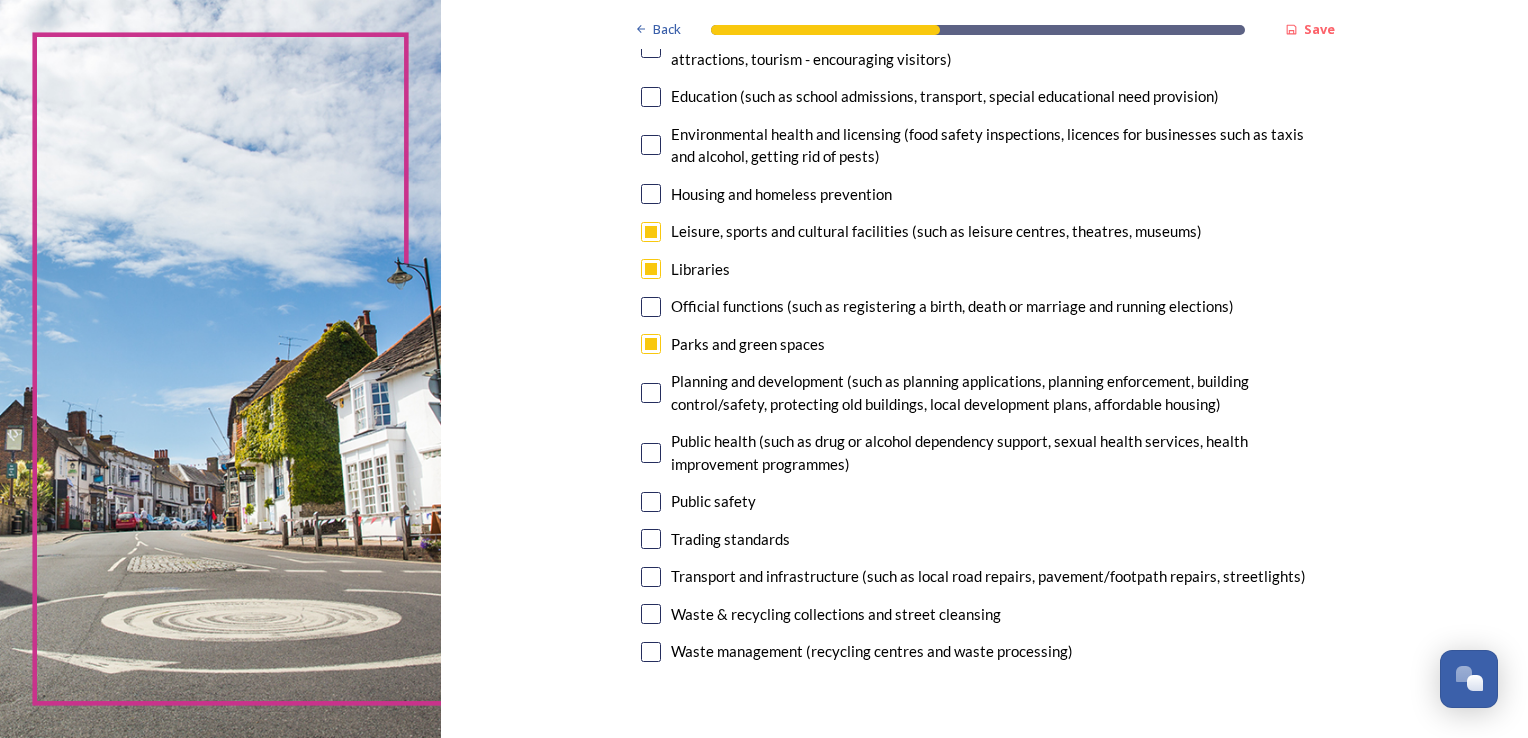 scroll, scrollTop: 444, scrollLeft: 0, axis: vertical 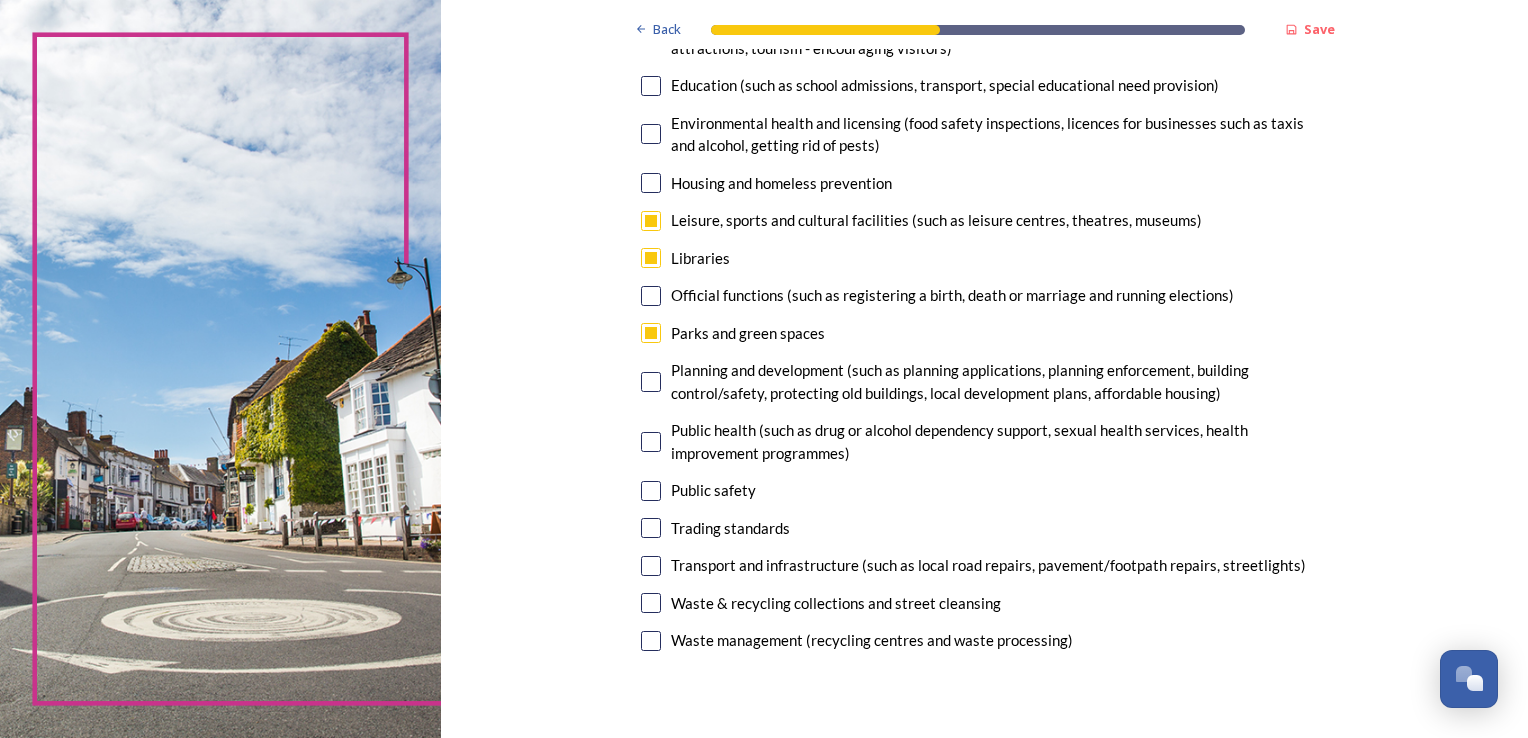 click at bounding box center [651, 603] 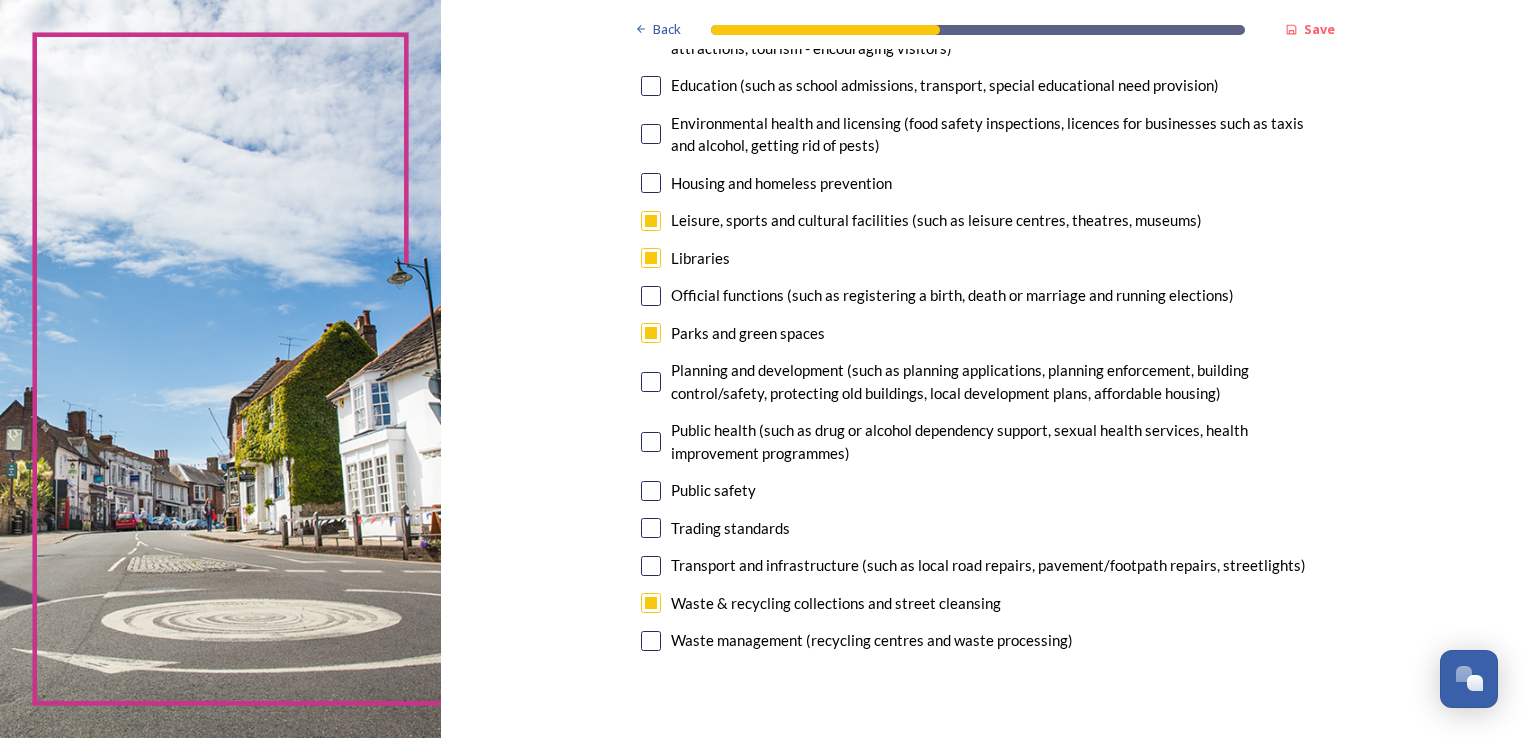 click at bounding box center (651, 566) 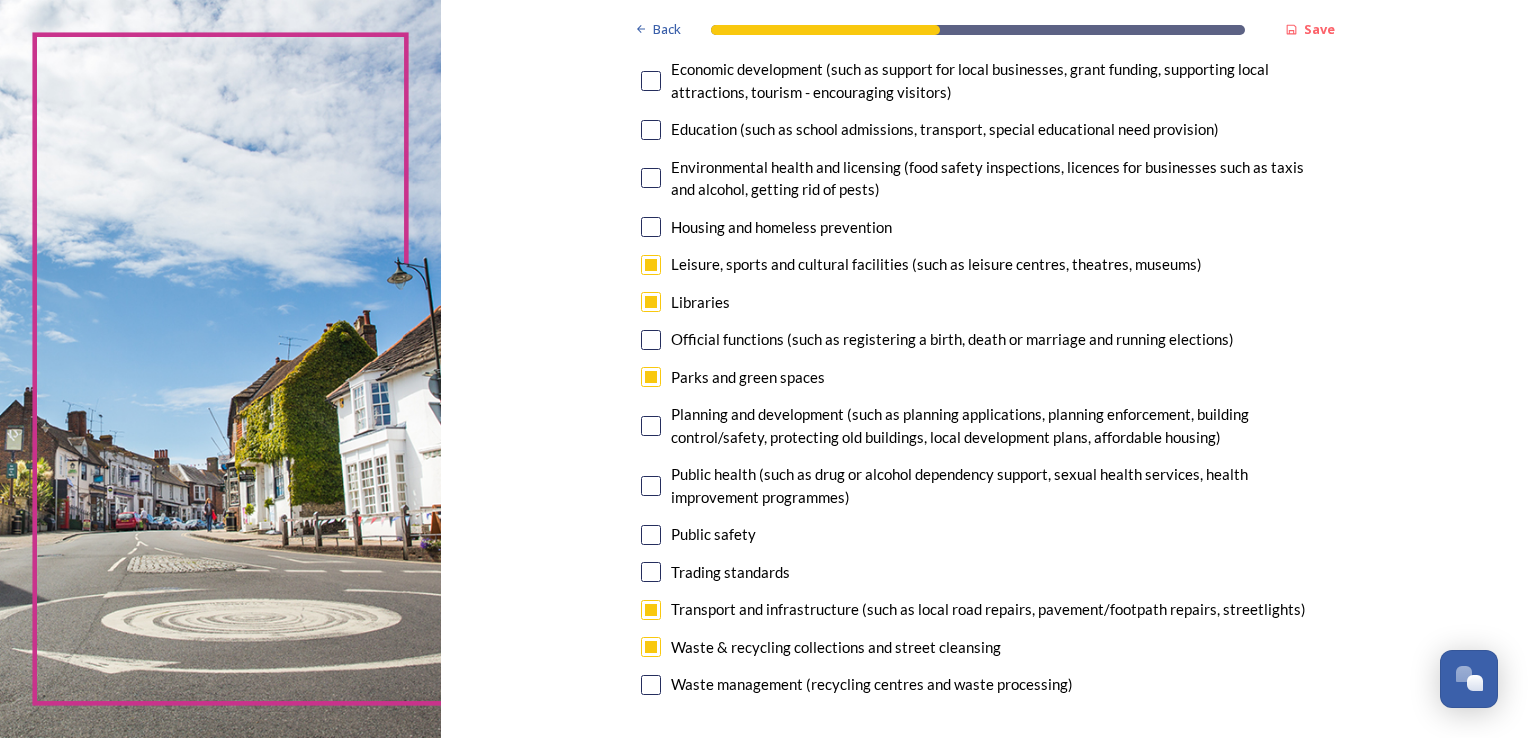 scroll, scrollTop: 388, scrollLeft: 0, axis: vertical 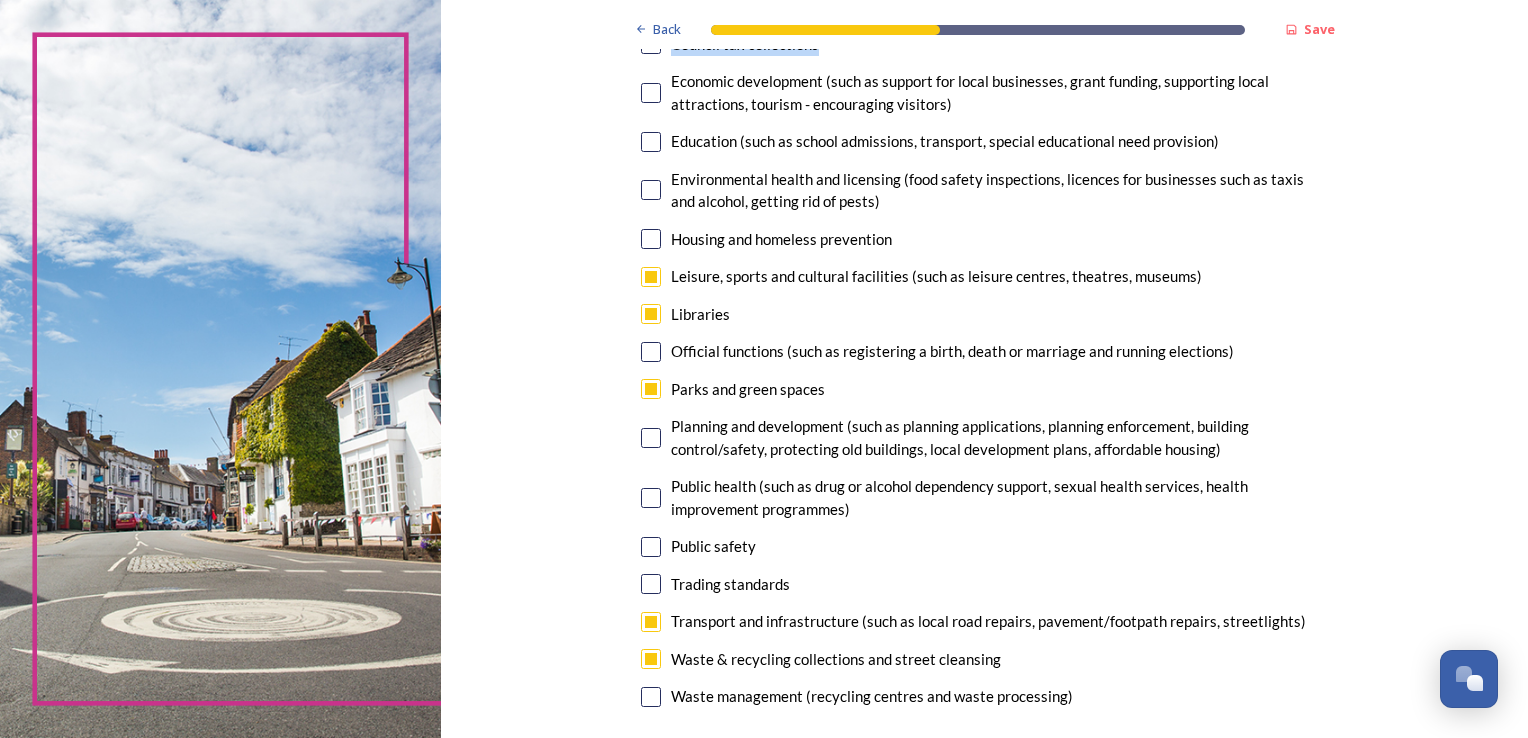 click at bounding box center (651, 239) 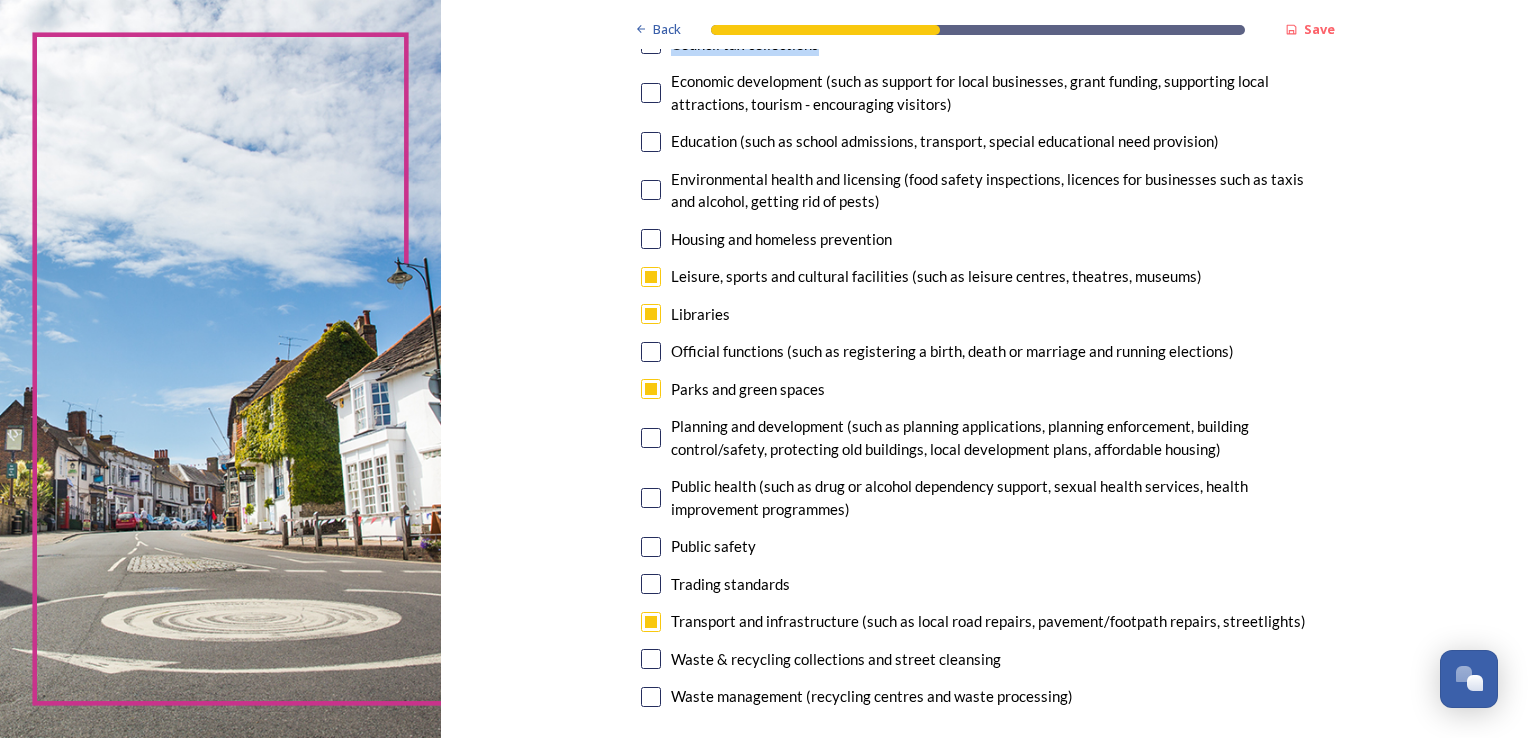 click at bounding box center [651, 239] 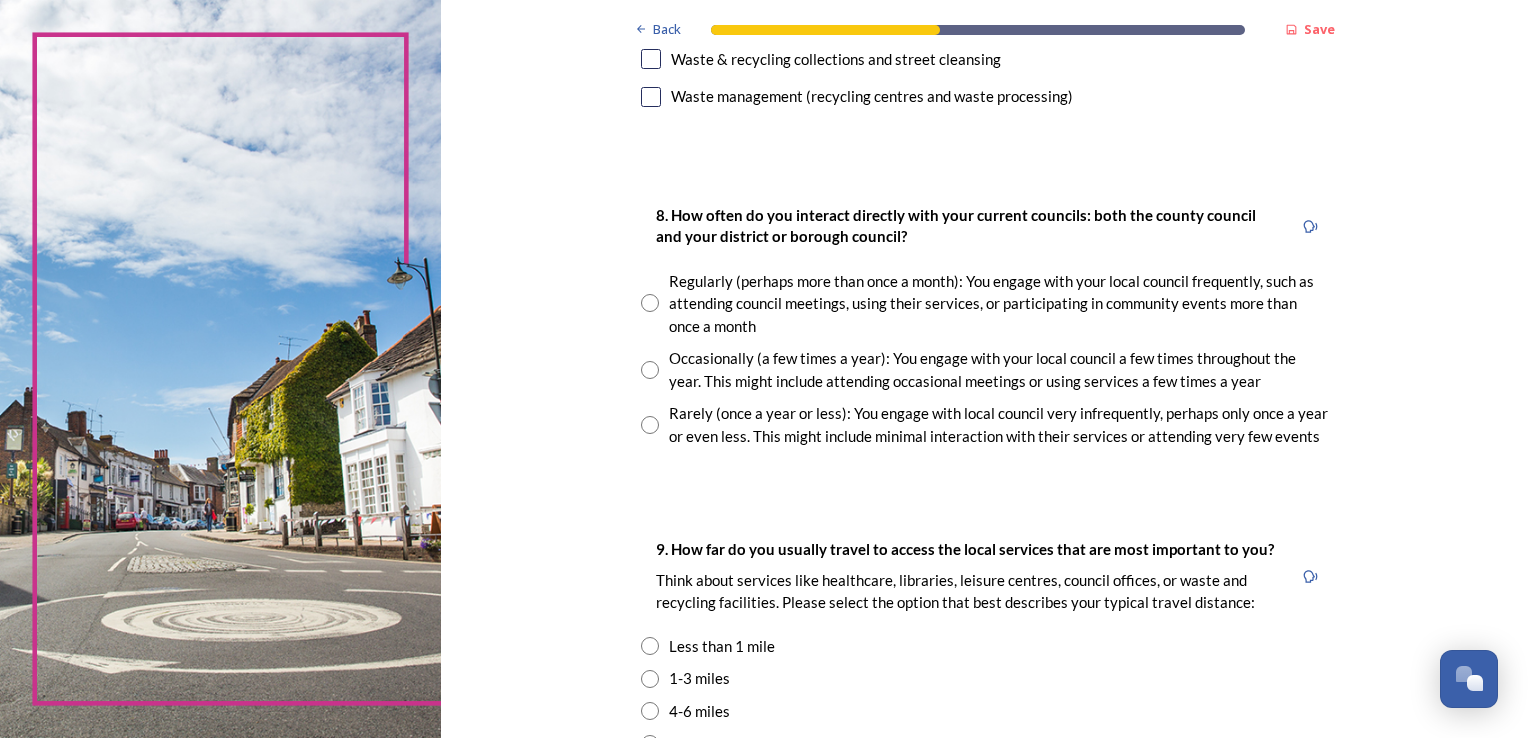 scroll, scrollTop: 1002, scrollLeft: 0, axis: vertical 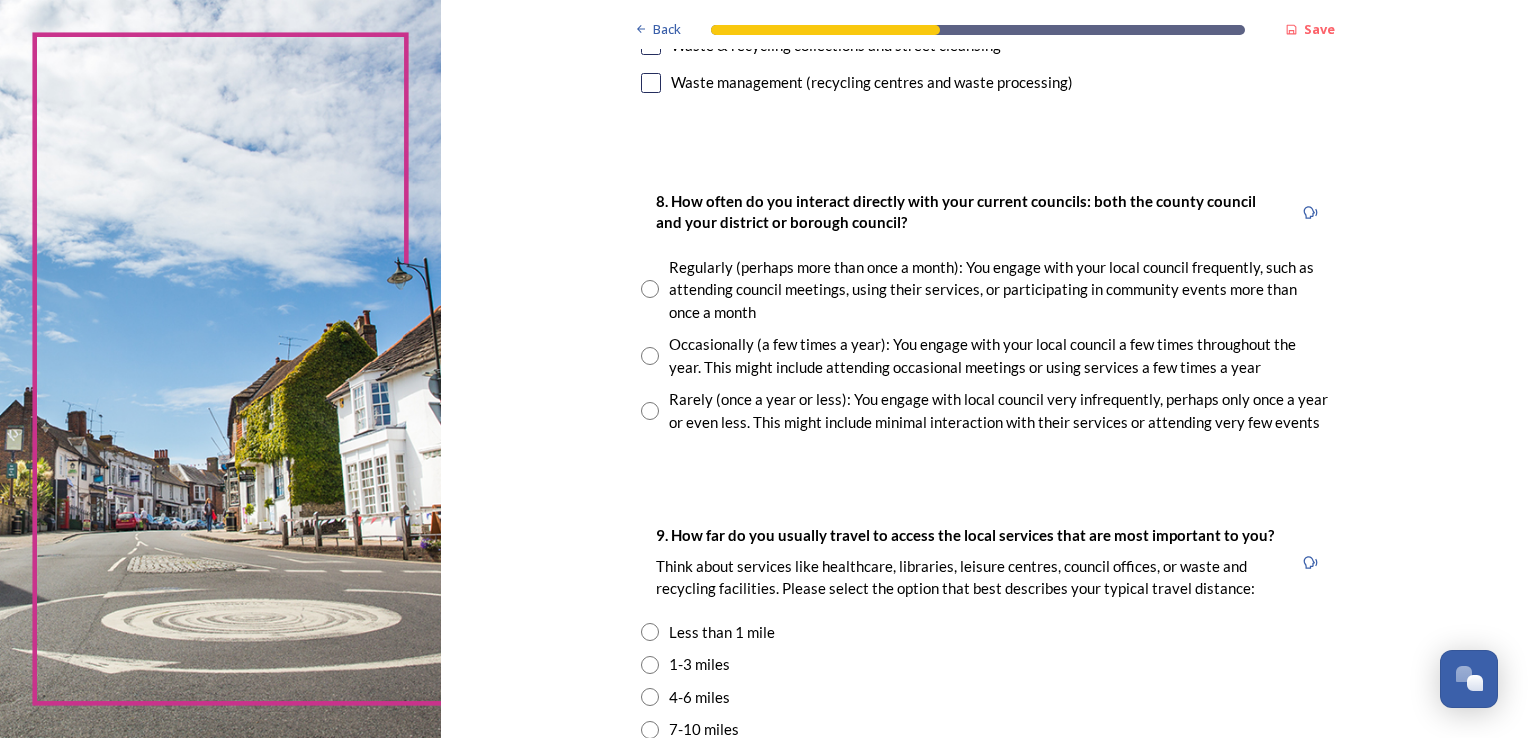 click at bounding box center [650, 356] 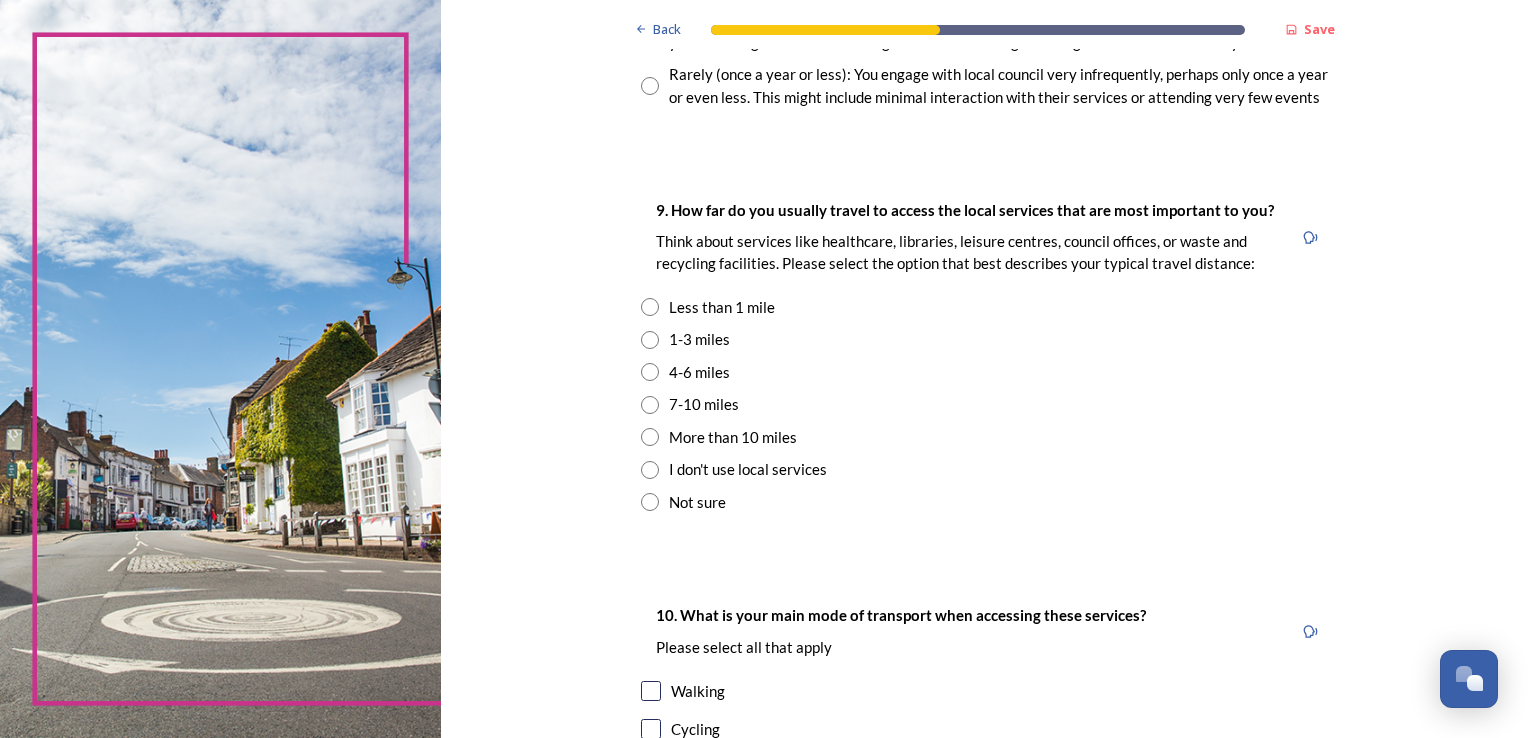 scroll, scrollTop: 1338, scrollLeft: 0, axis: vertical 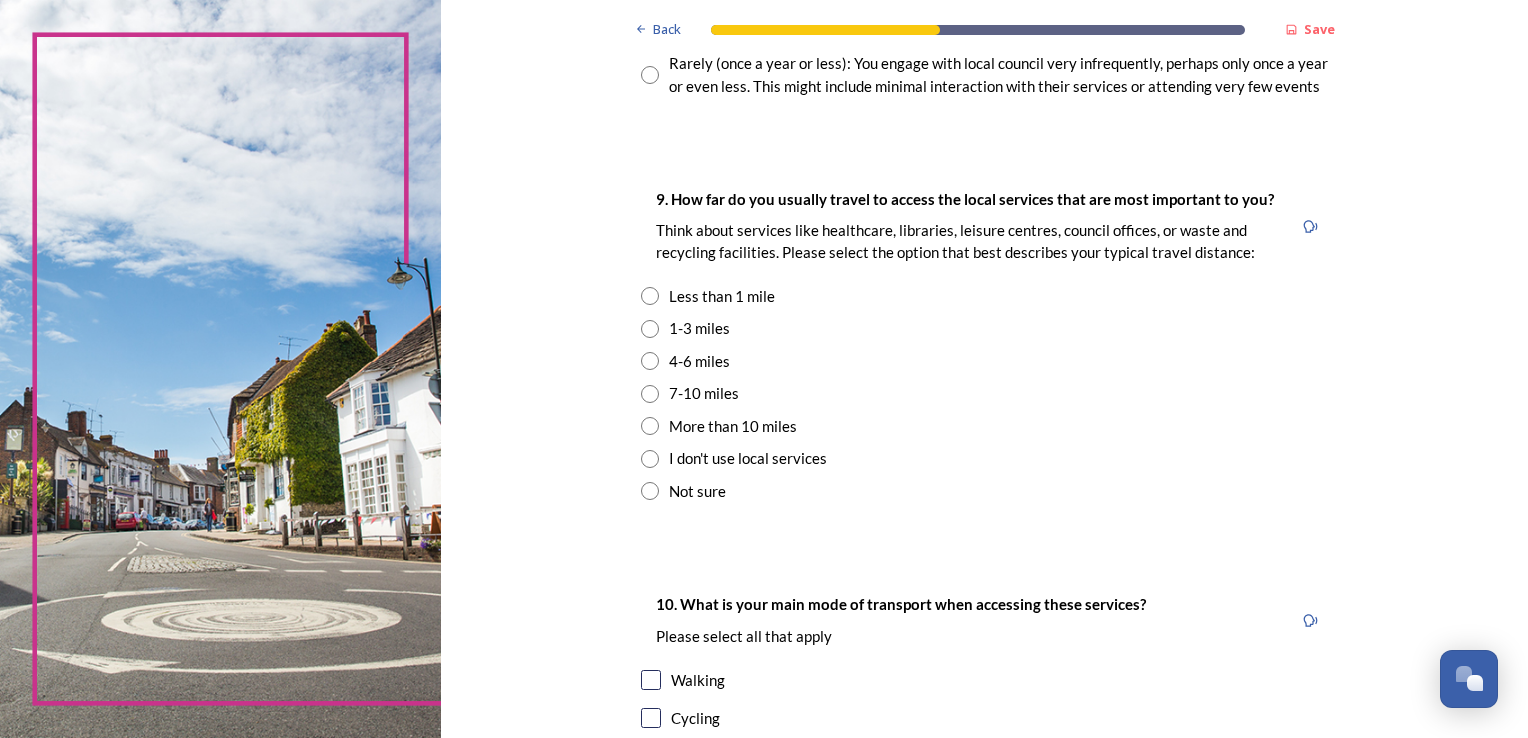 click at bounding box center [650, 329] 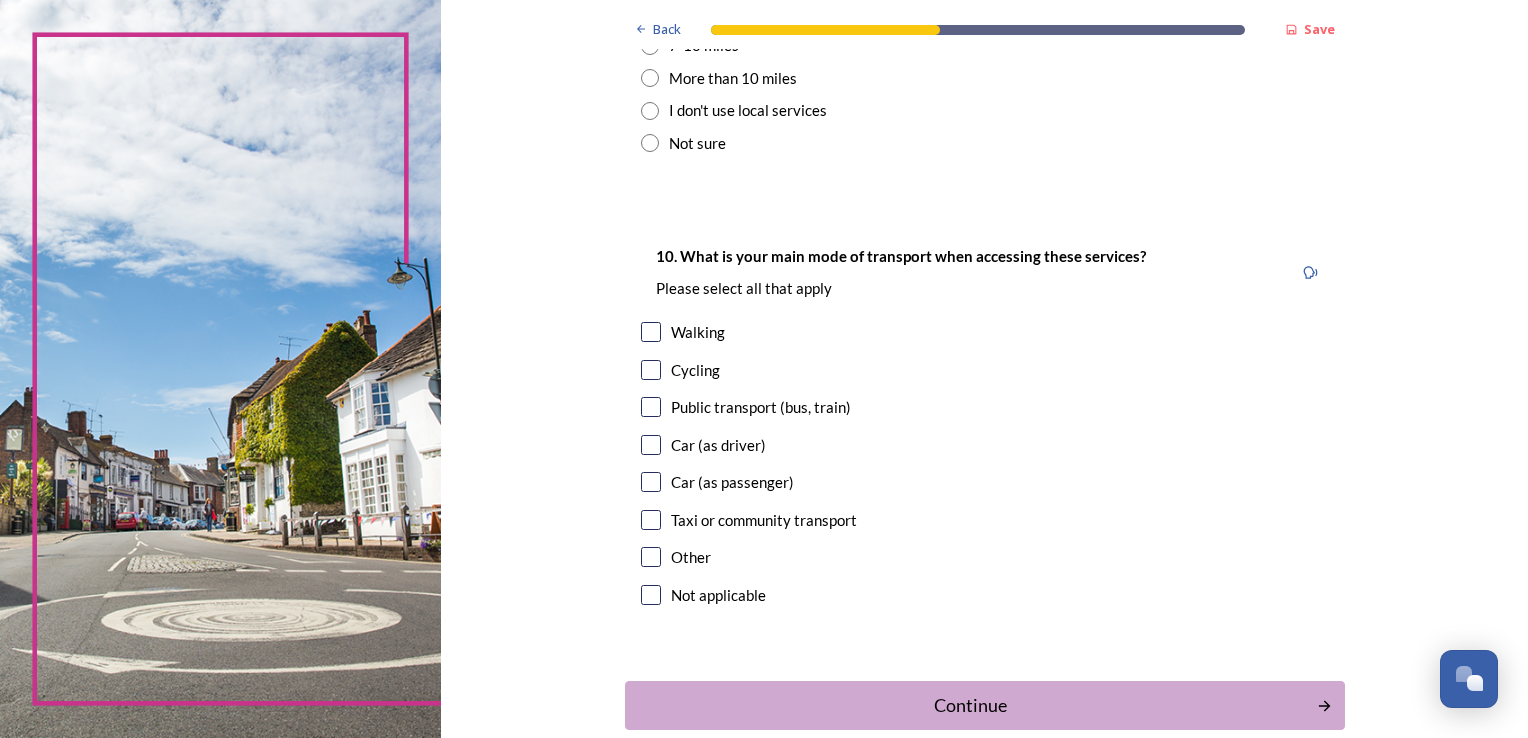 scroll, scrollTop: 1689, scrollLeft: 0, axis: vertical 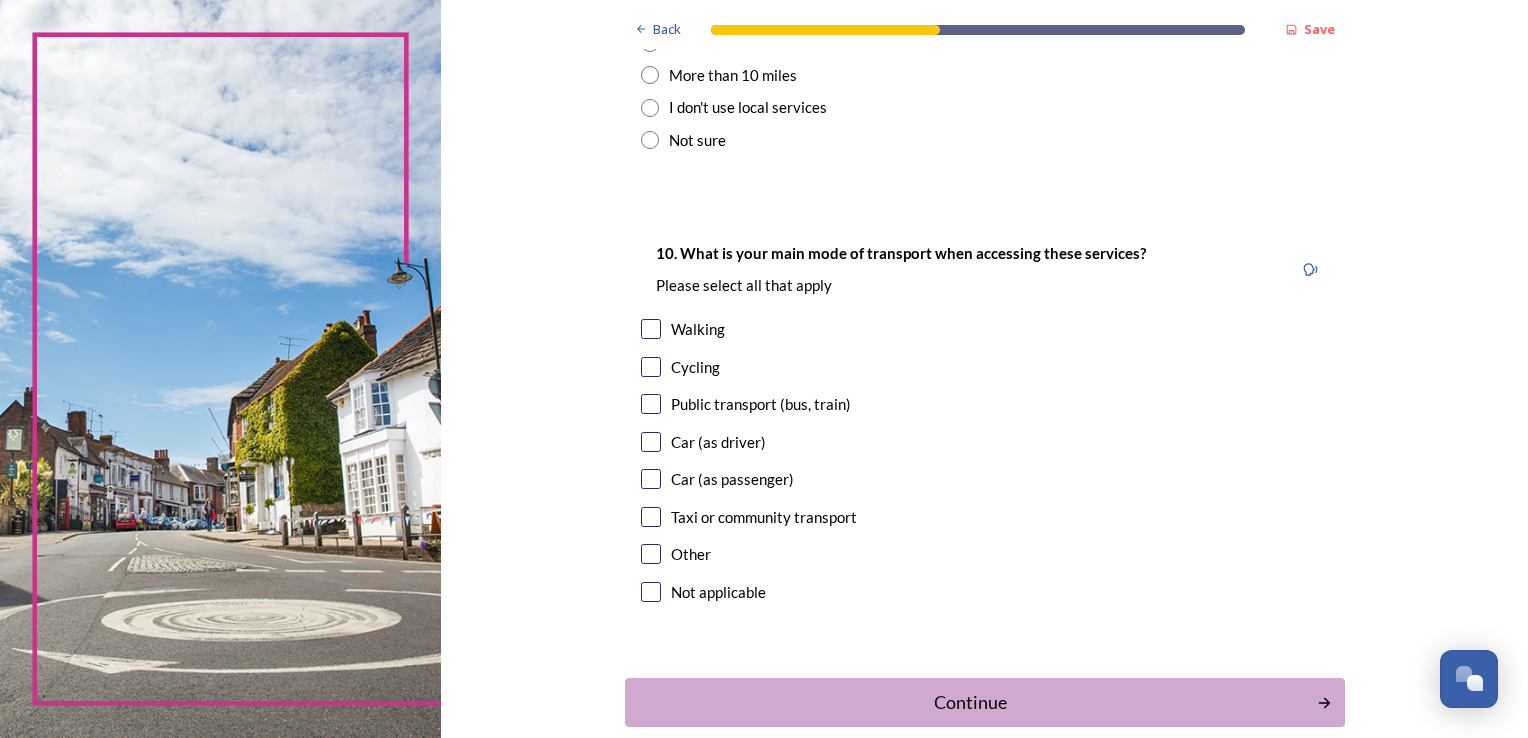click at bounding box center [651, 442] 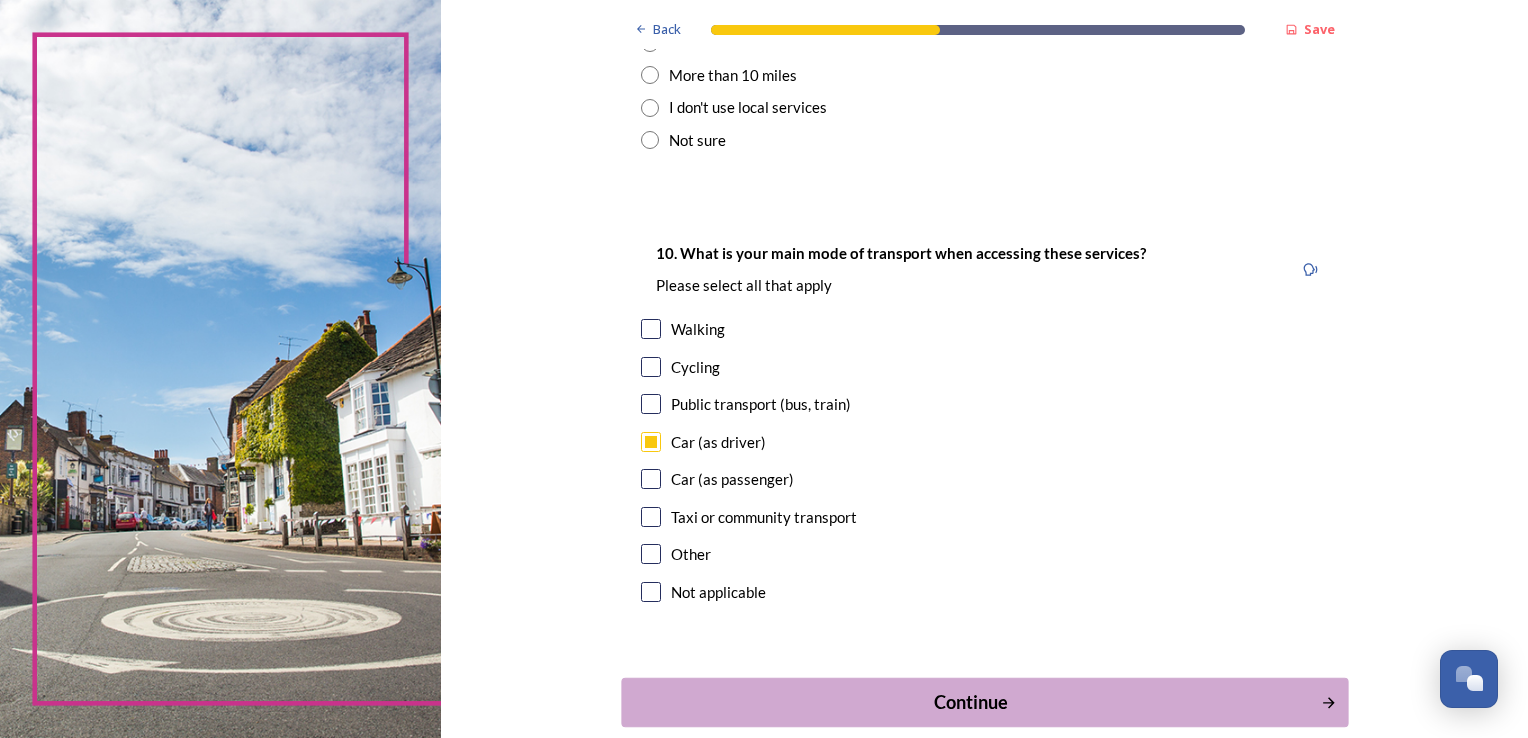 click on "Continue" at bounding box center (970, 702) 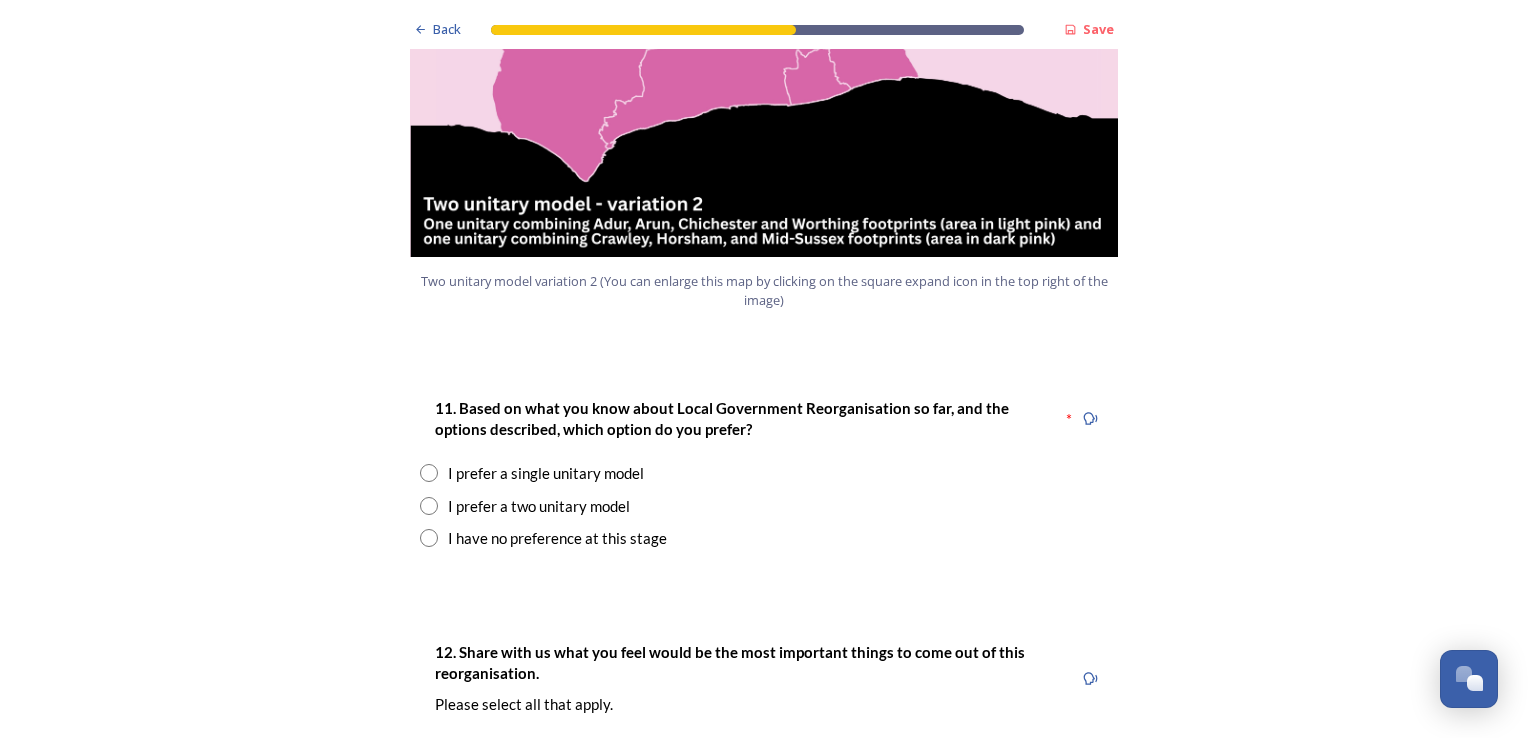 scroll, scrollTop: 2416, scrollLeft: 0, axis: vertical 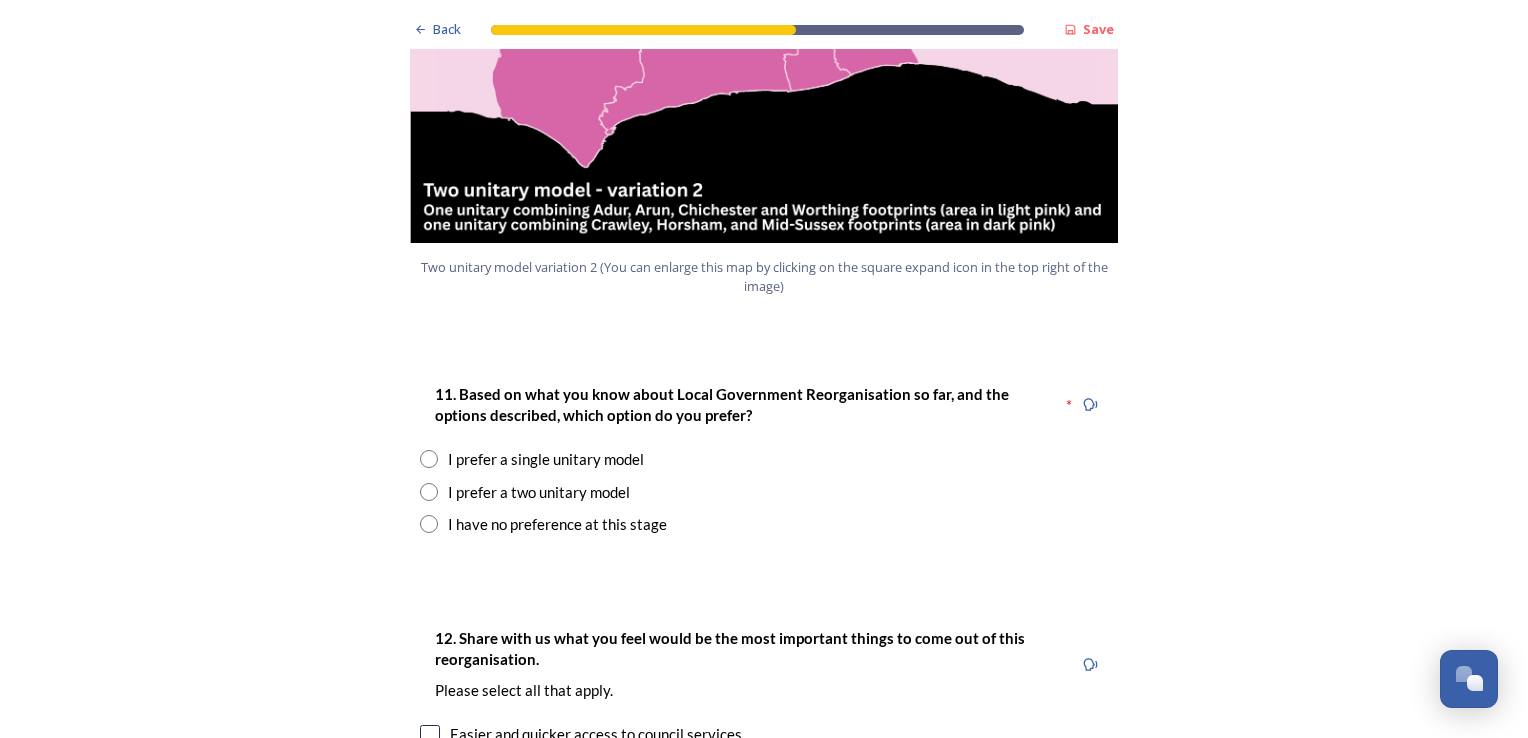 click at bounding box center (429, 492) 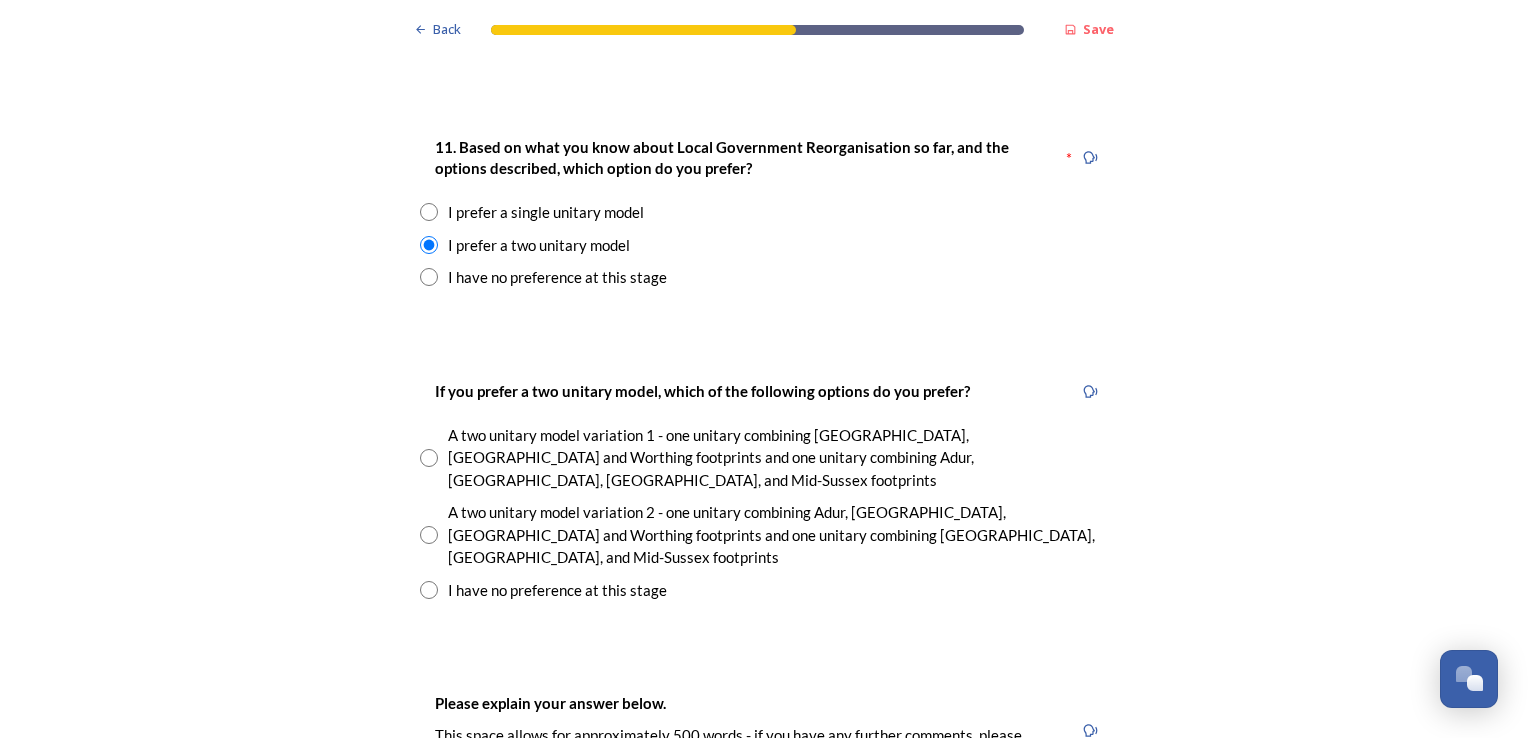 scroll, scrollTop: 2679, scrollLeft: 0, axis: vertical 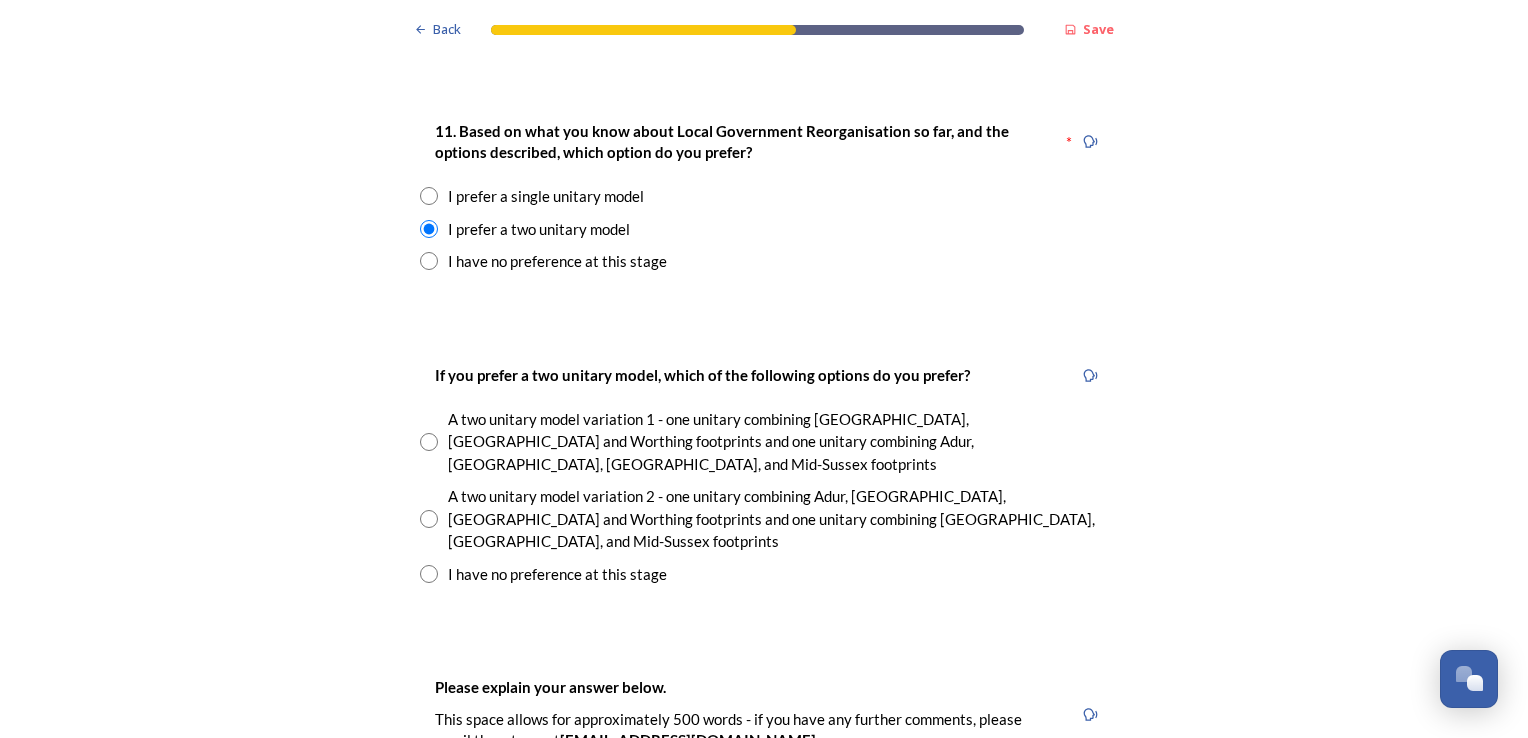 click at bounding box center [429, 442] 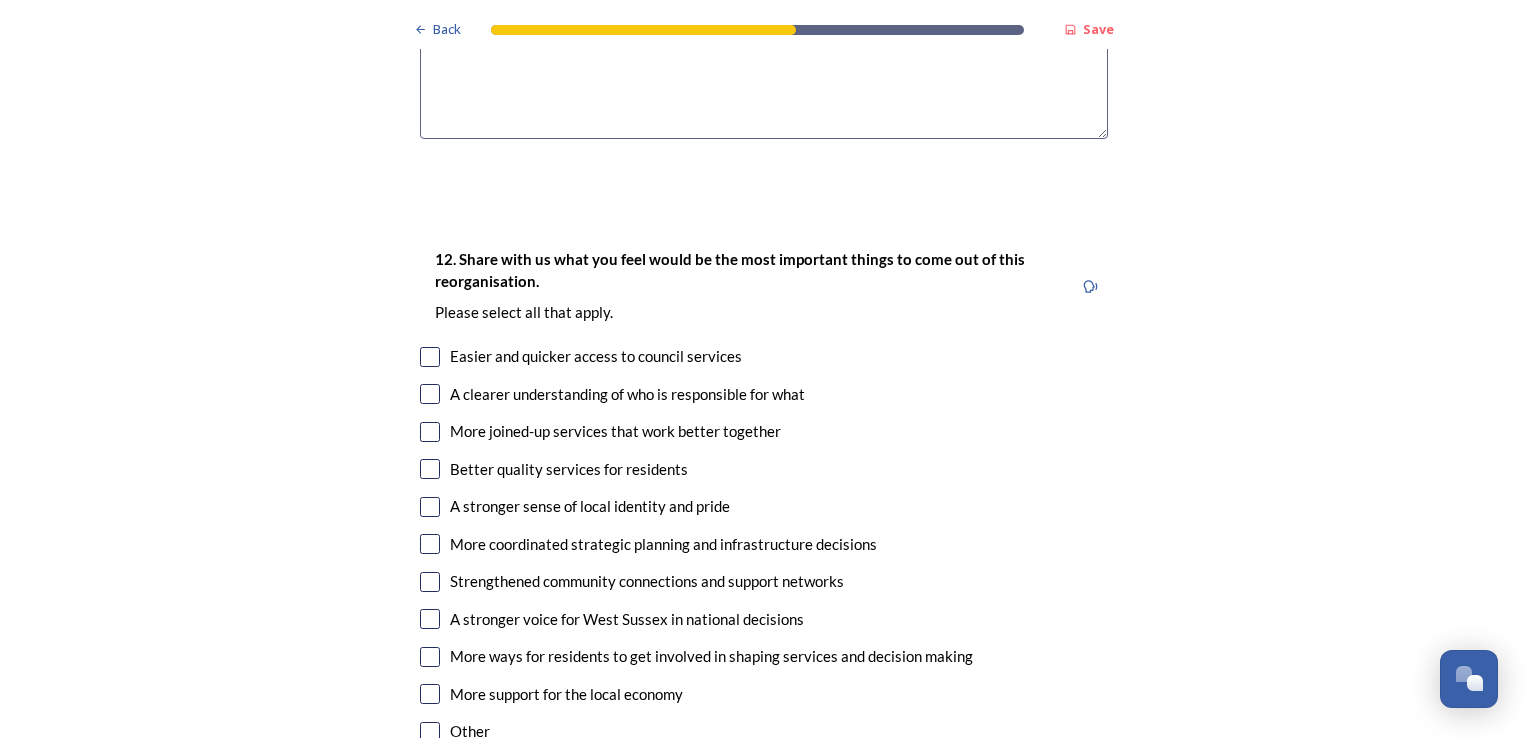 scroll, scrollTop: 3562, scrollLeft: 0, axis: vertical 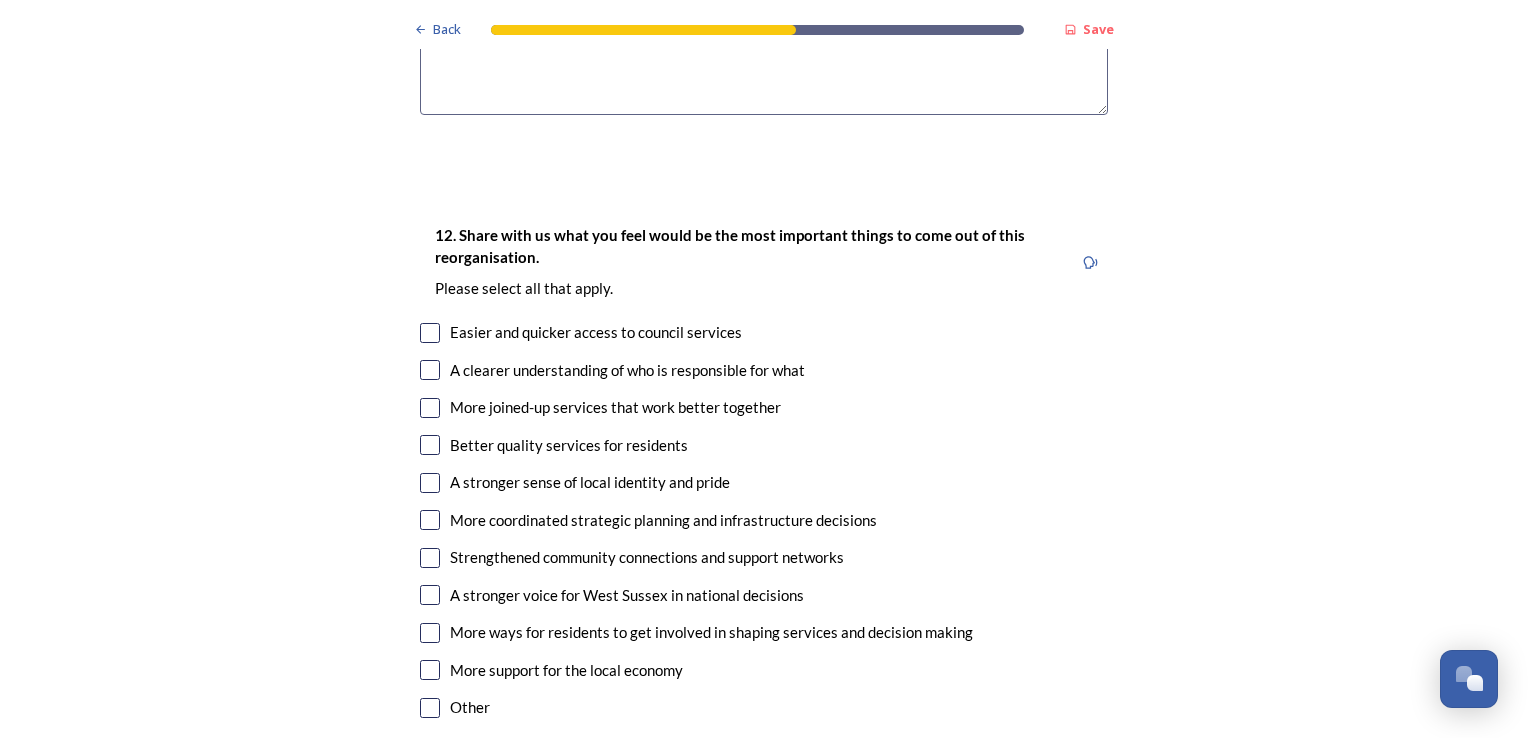 click at bounding box center (430, 370) 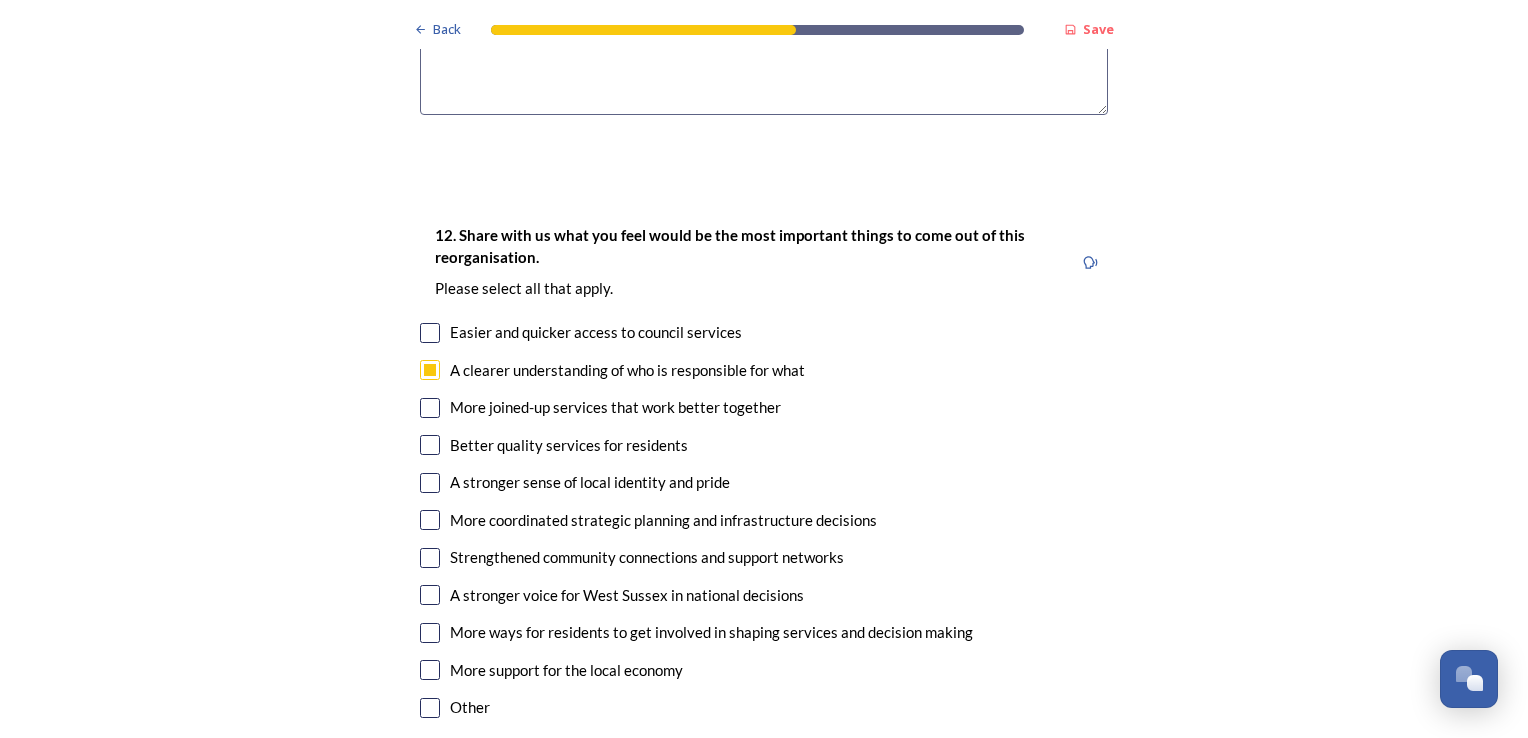 click at bounding box center (430, 445) 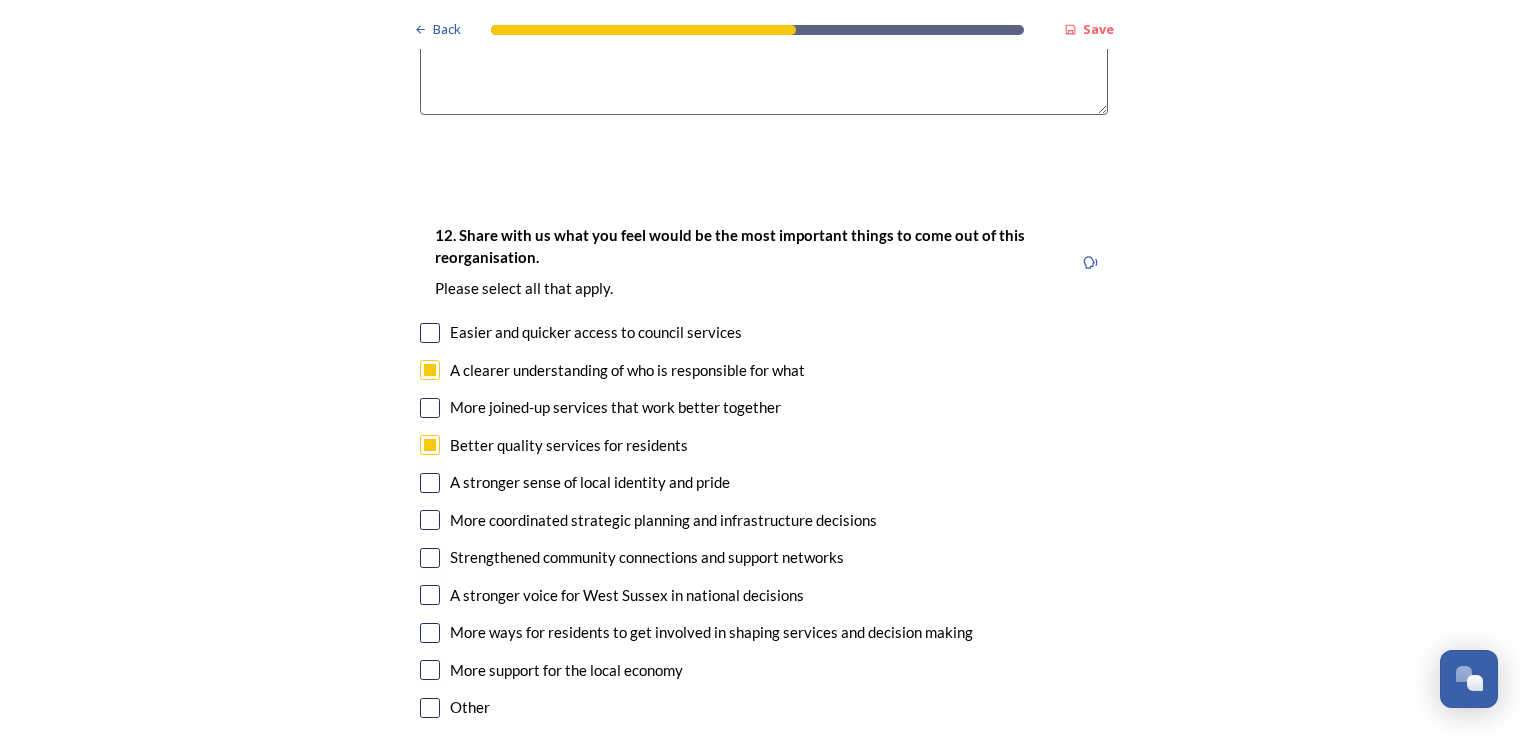 click at bounding box center [430, 483] 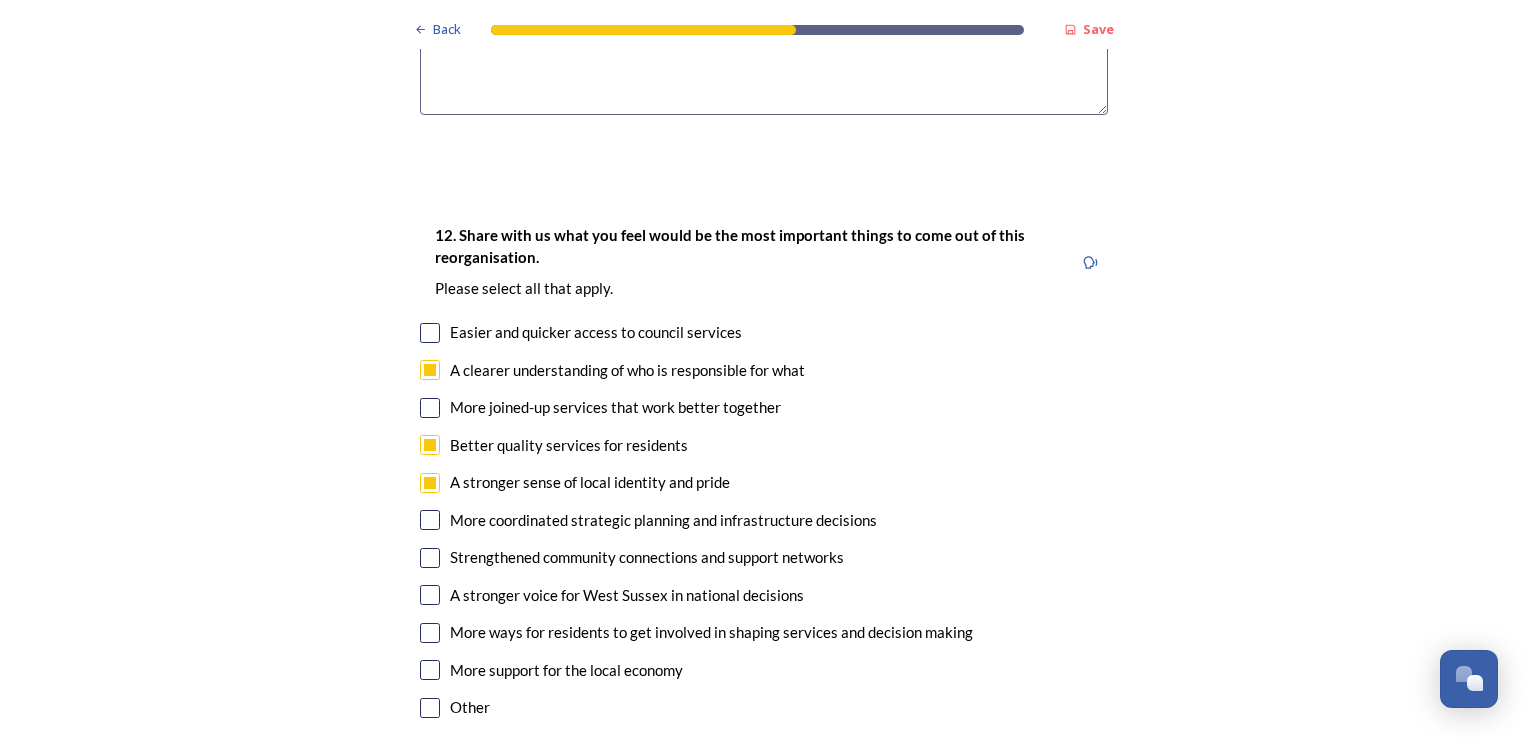 click at bounding box center (430, 408) 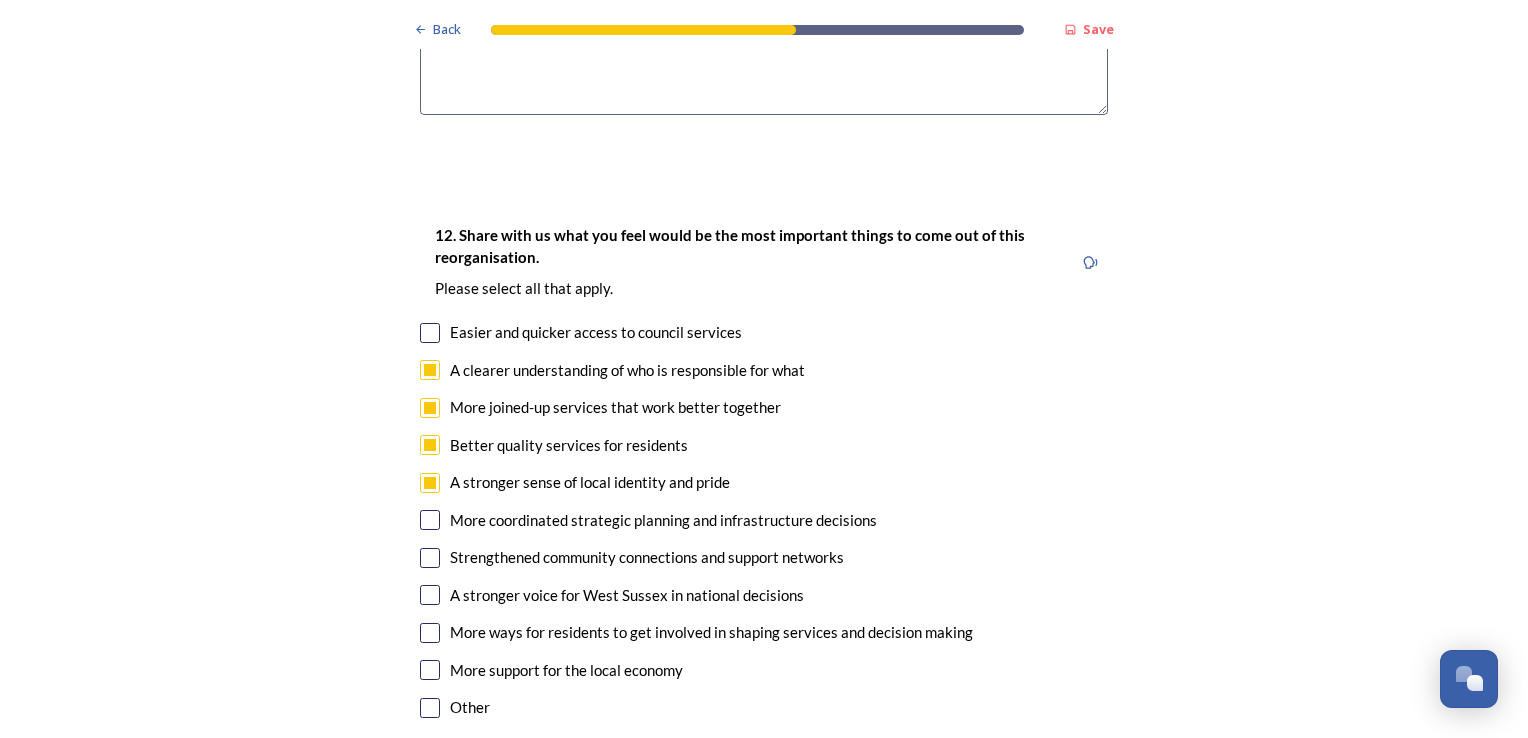 click at bounding box center (430, 333) 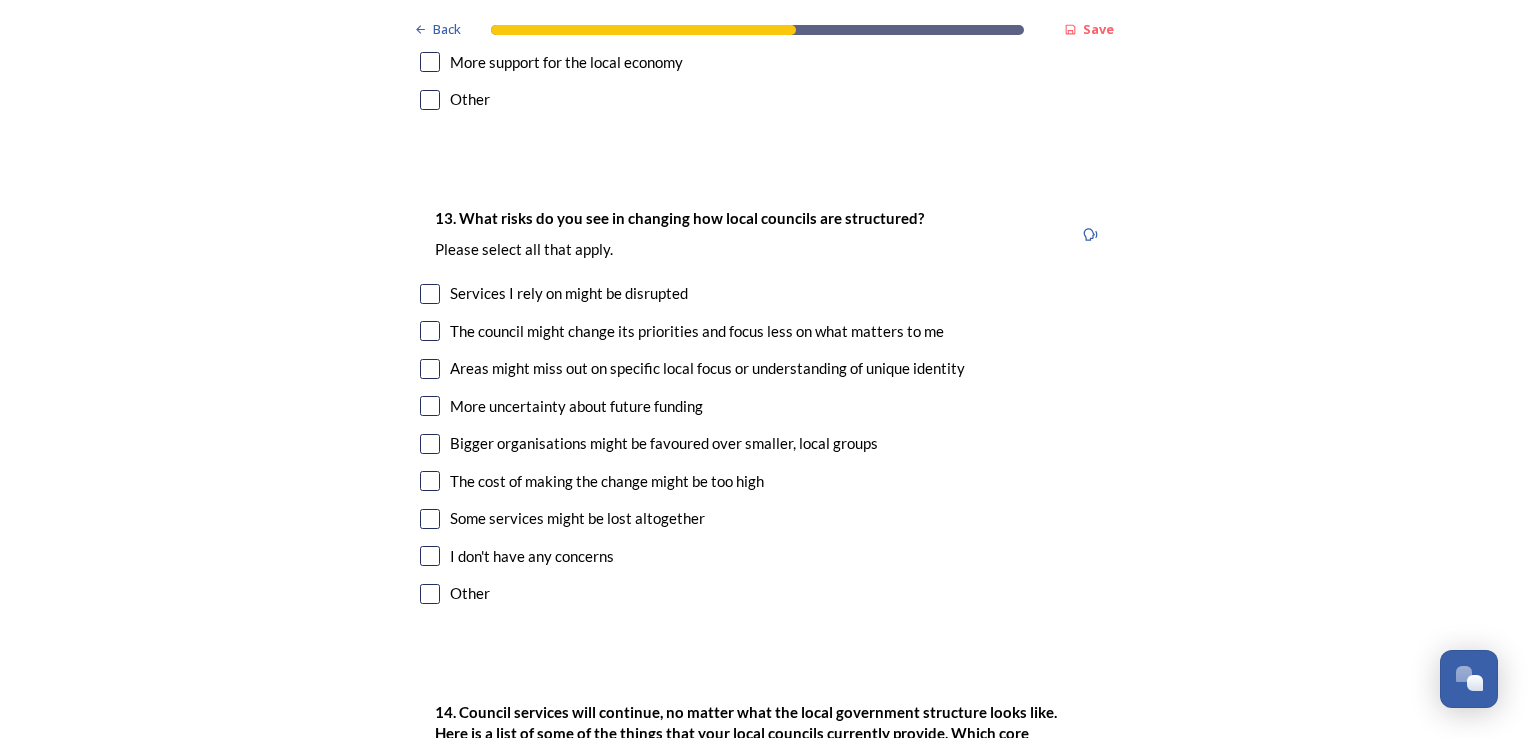 scroll, scrollTop: 4209, scrollLeft: 0, axis: vertical 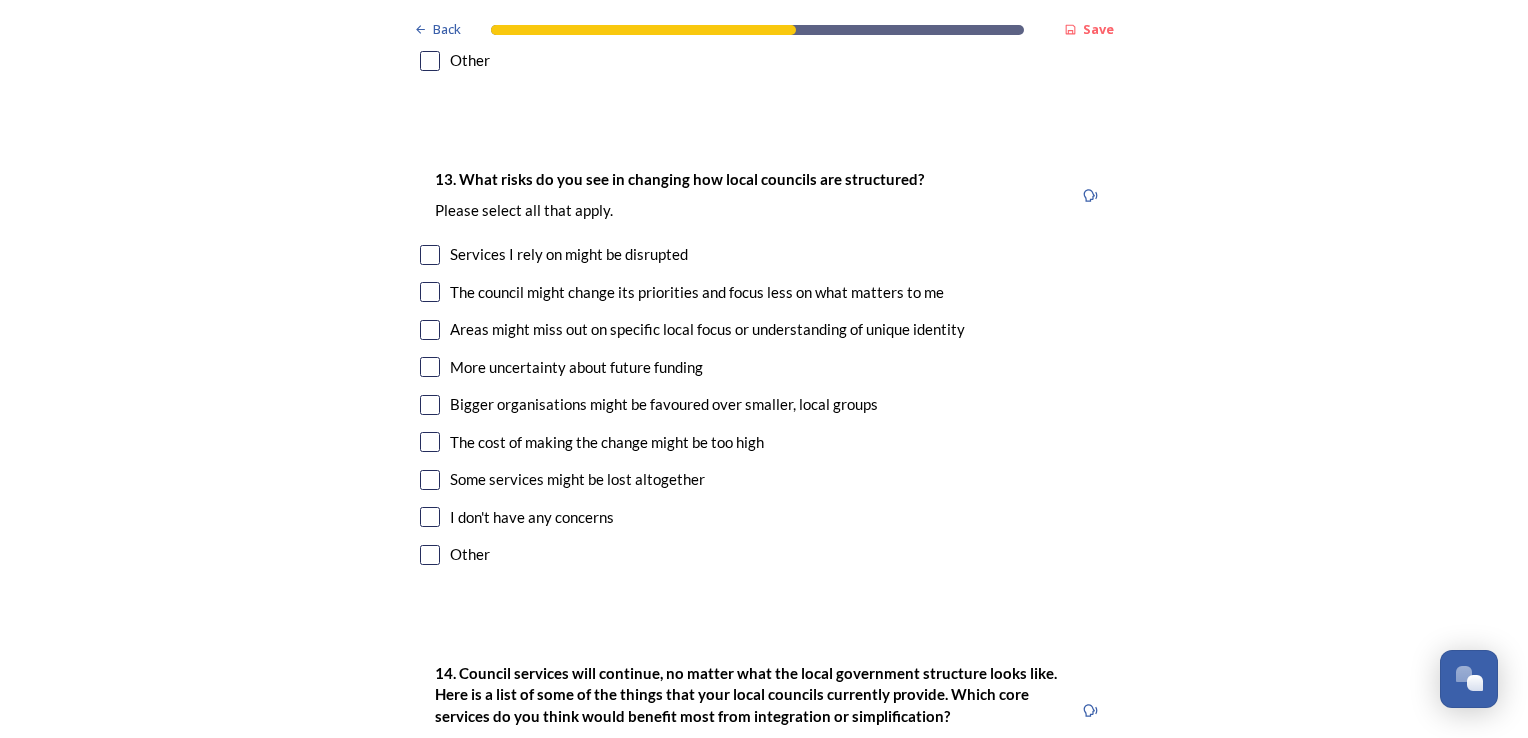 click at bounding box center (430, 255) 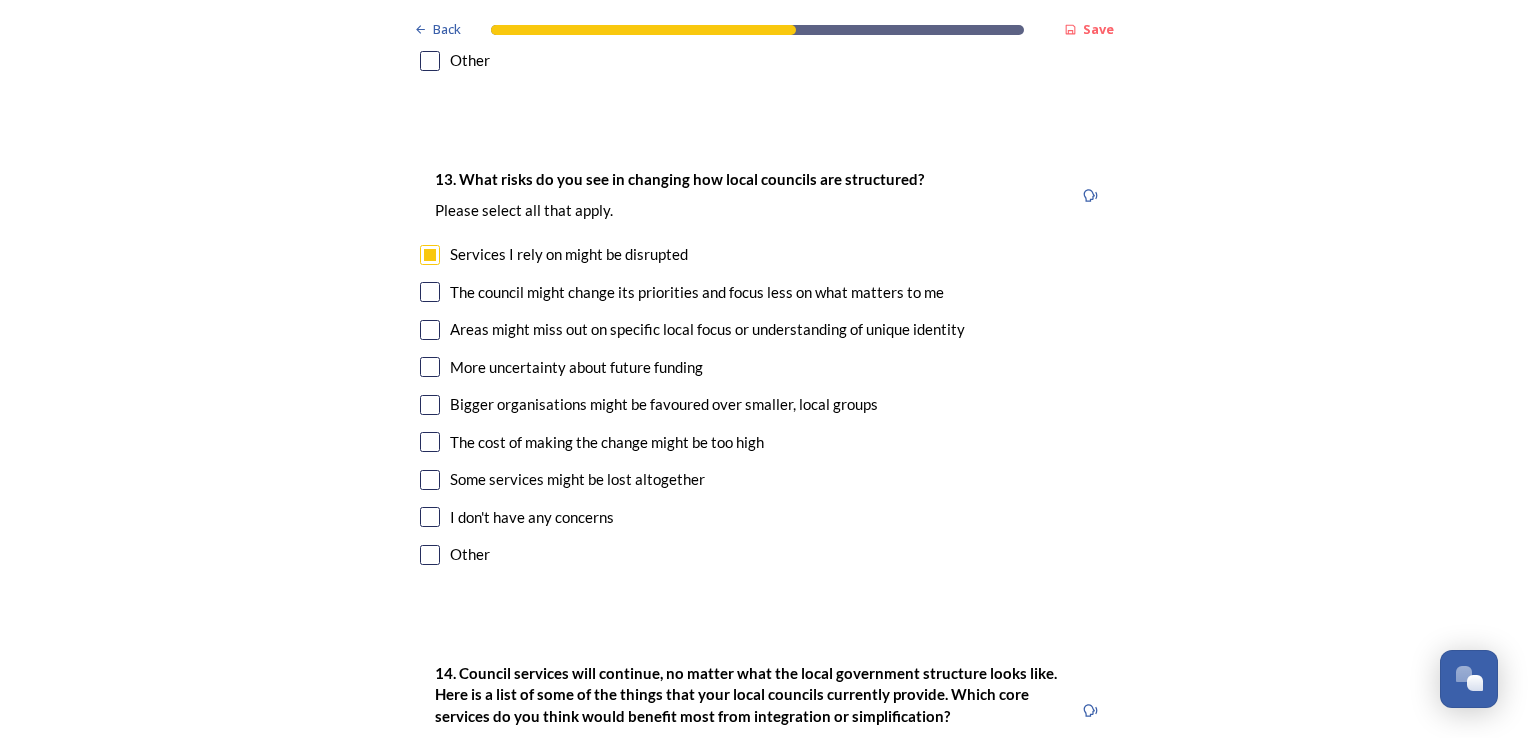 click at bounding box center (430, 330) 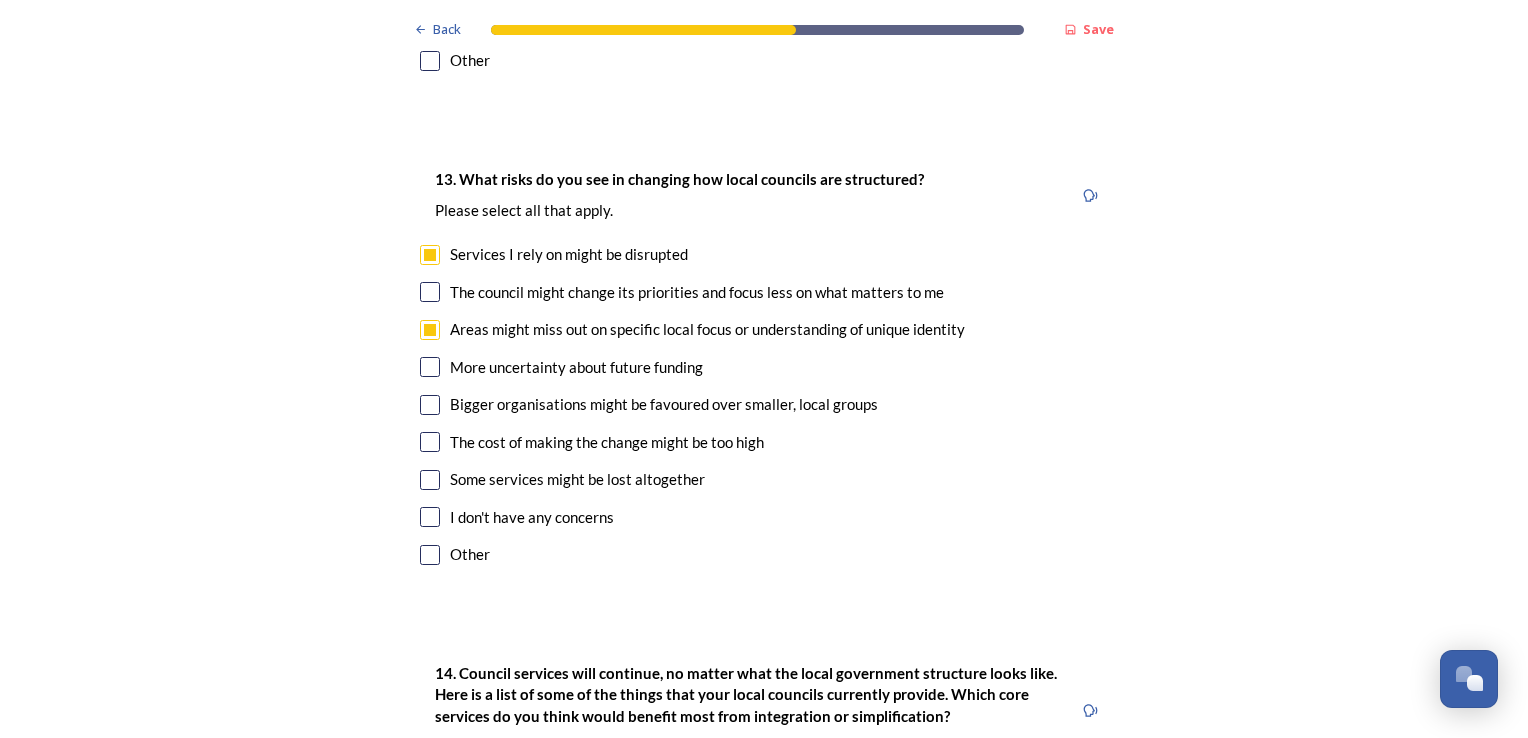 click at bounding box center [430, 405] 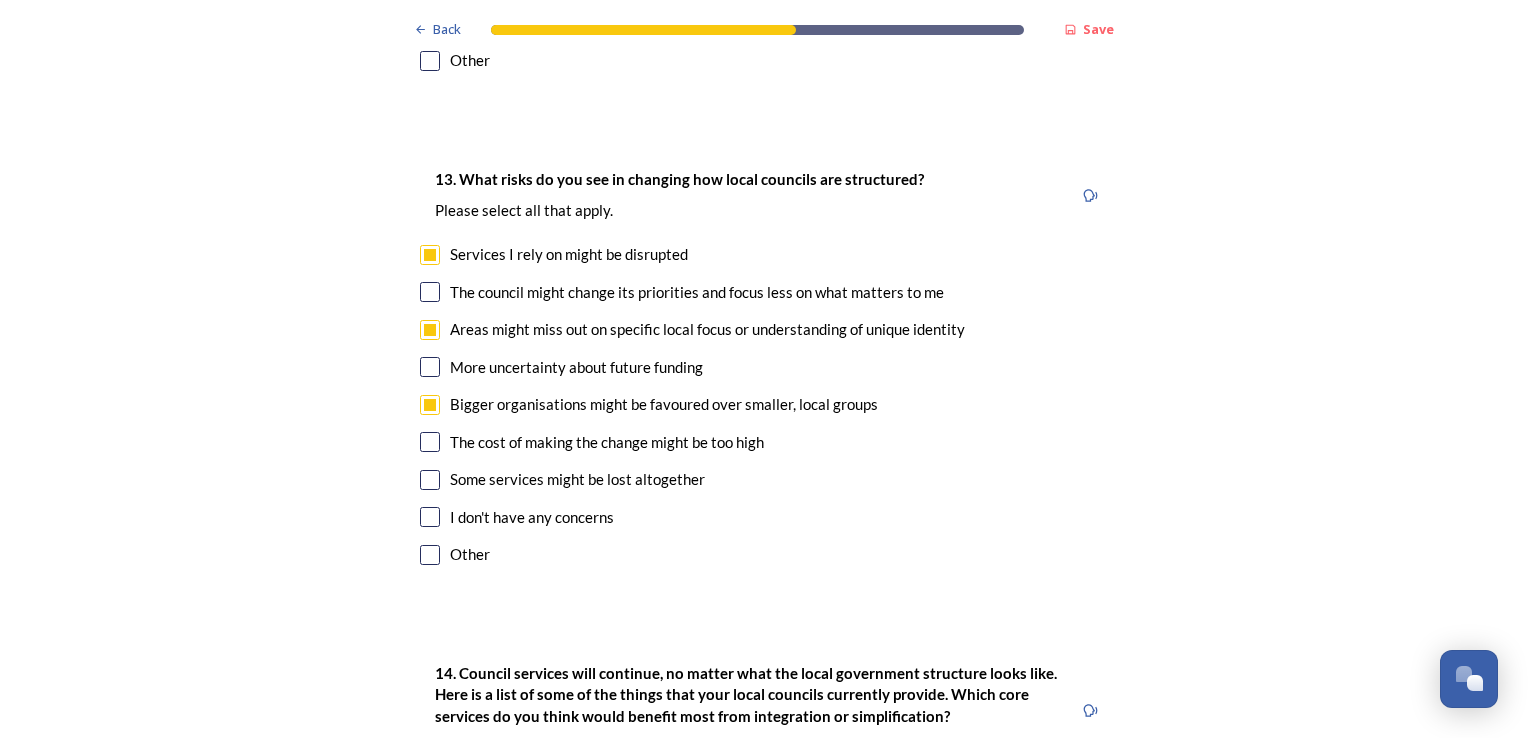 click on "13. What risks do you see in changing how local councils are structured? ﻿Please select all that apply. Services I rely on might be disrupted The council might change its priorities and focus less on what matters to me Areas might miss out on specific local focus or understanding of unique identity More uncertainty about future funding Bigger organisations might be favoured over smaller, local groups The cost of making the change might be too high Some services might be lost altogether I don't have any concerns Other" at bounding box center (764, 369) 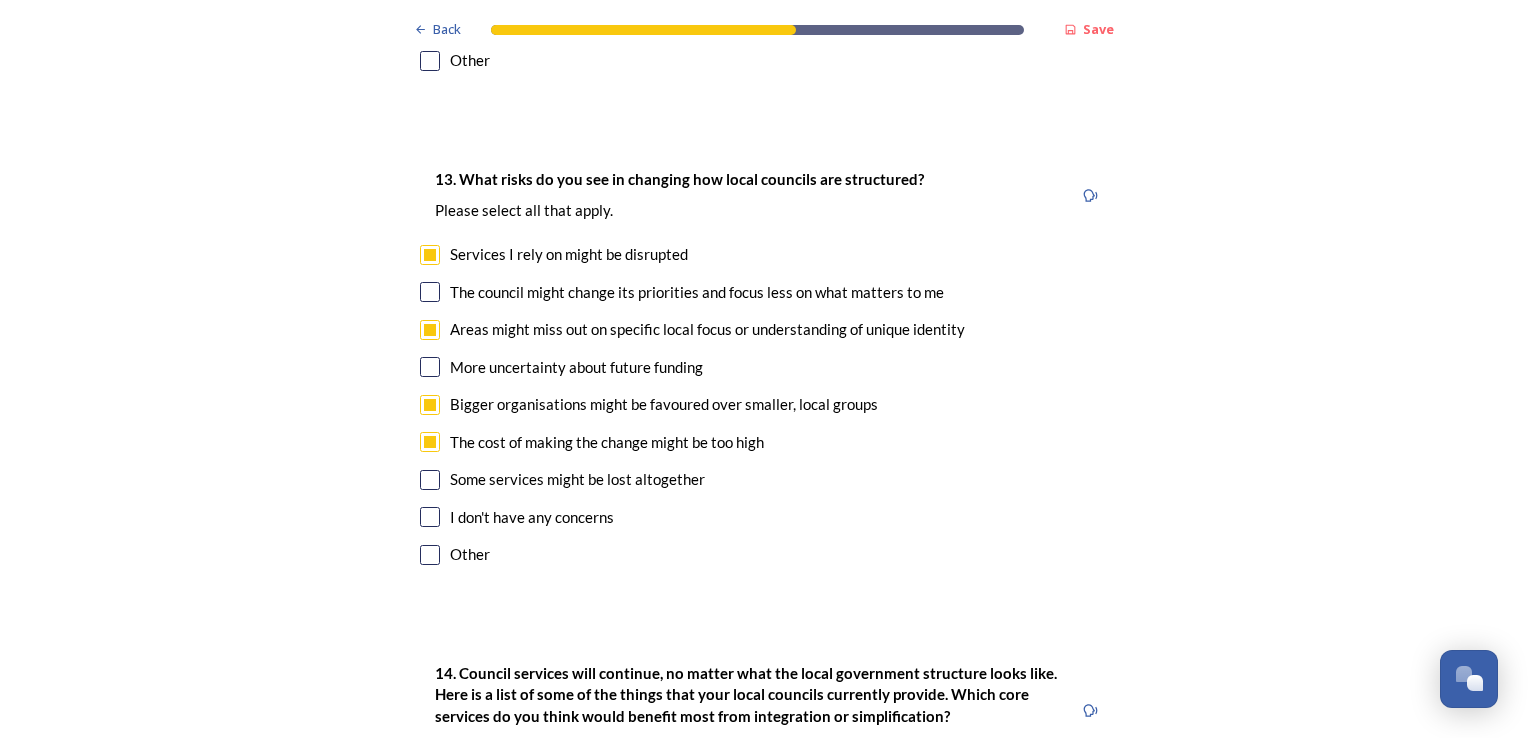 click at bounding box center [430, 480] 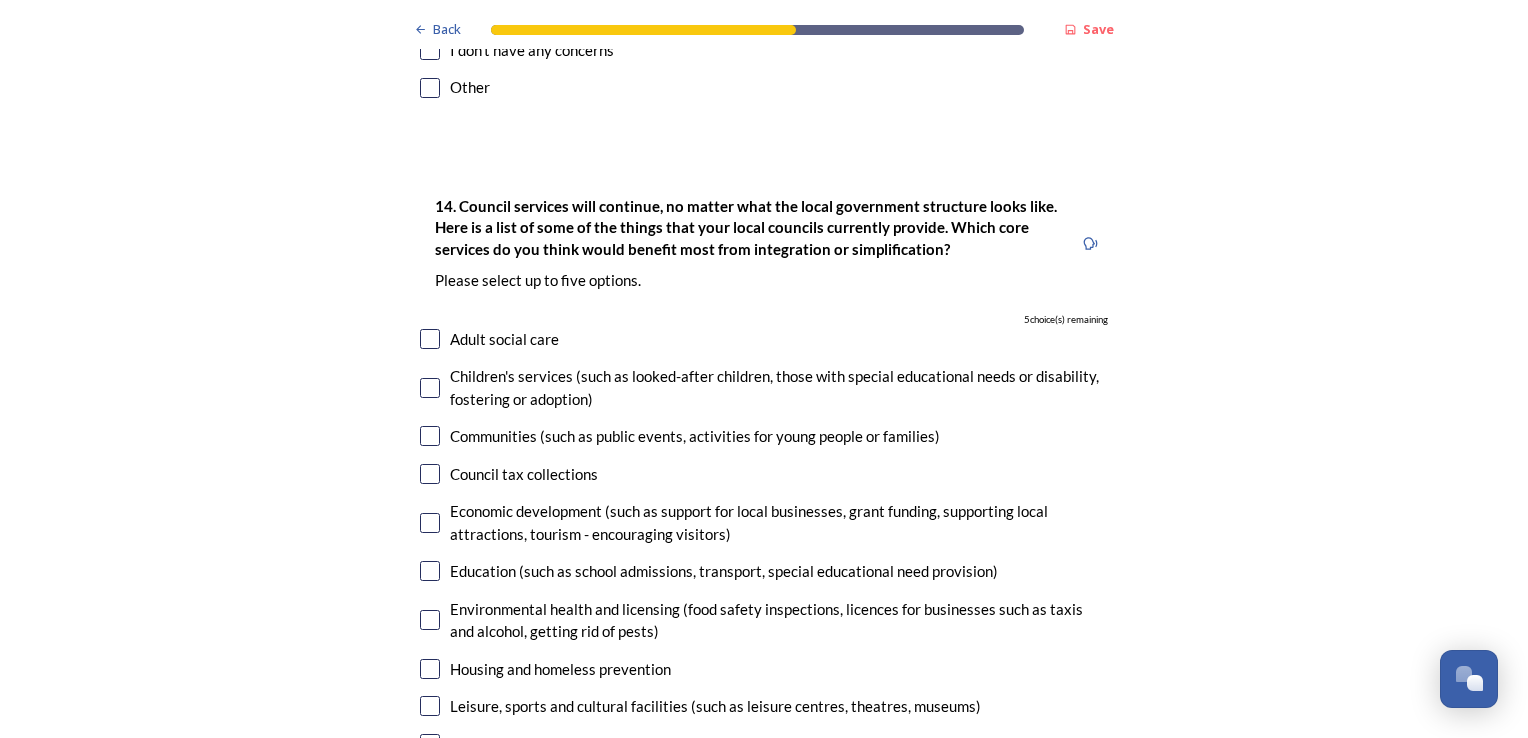 scroll, scrollTop: 4629, scrollLeft: 0, axis: vertical 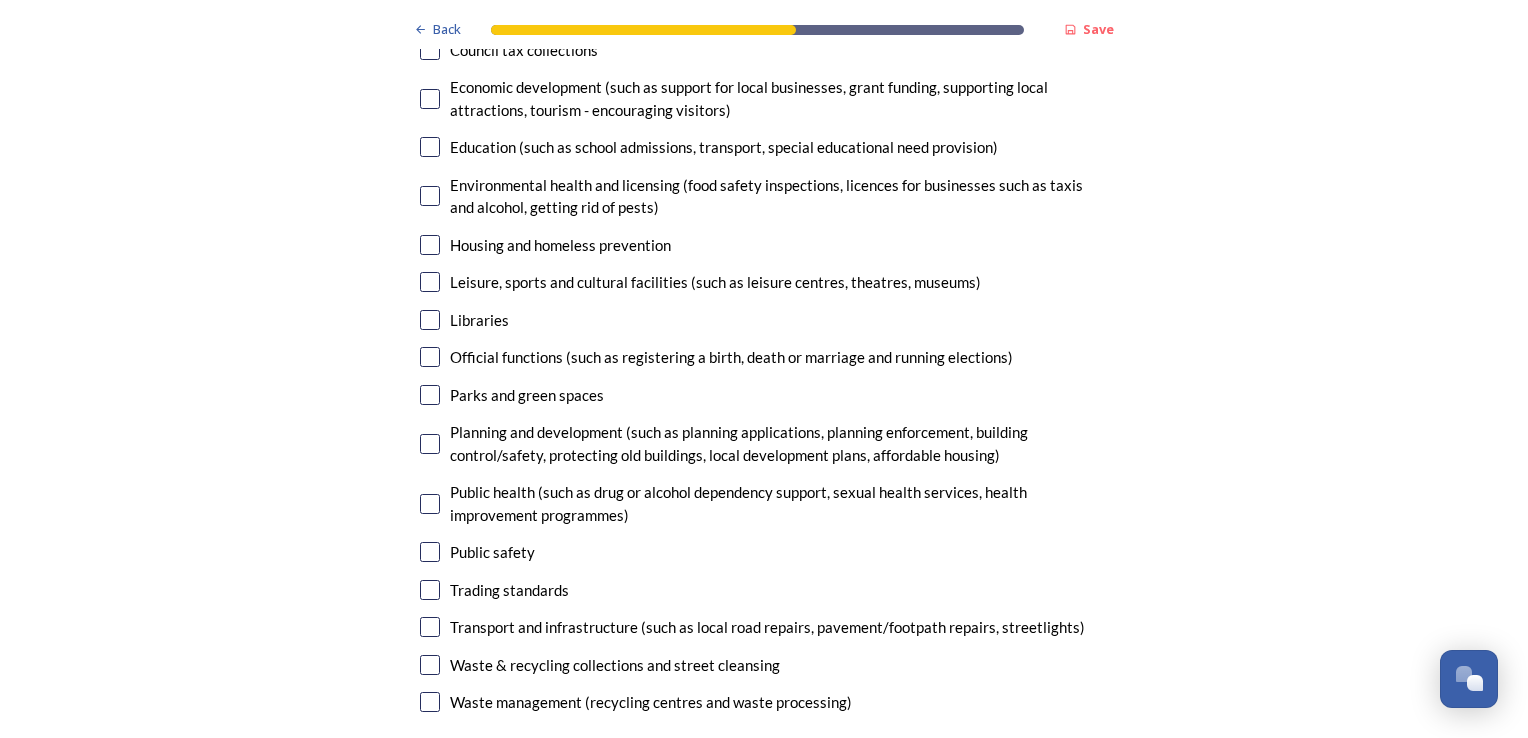 click at bounding box center [430, 627] 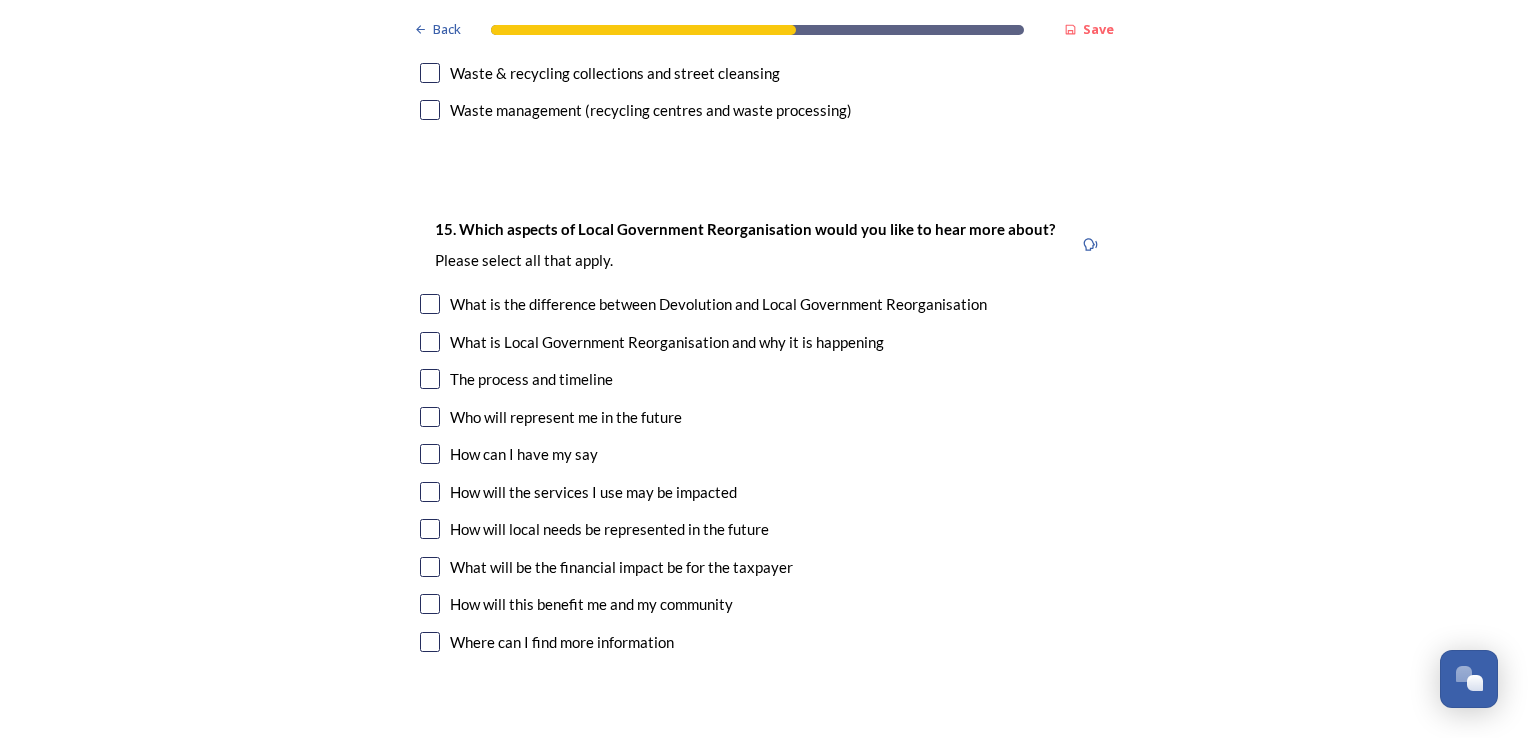 scroll, scrollTop: 5724, scrollLeft: 0, axis: vertical 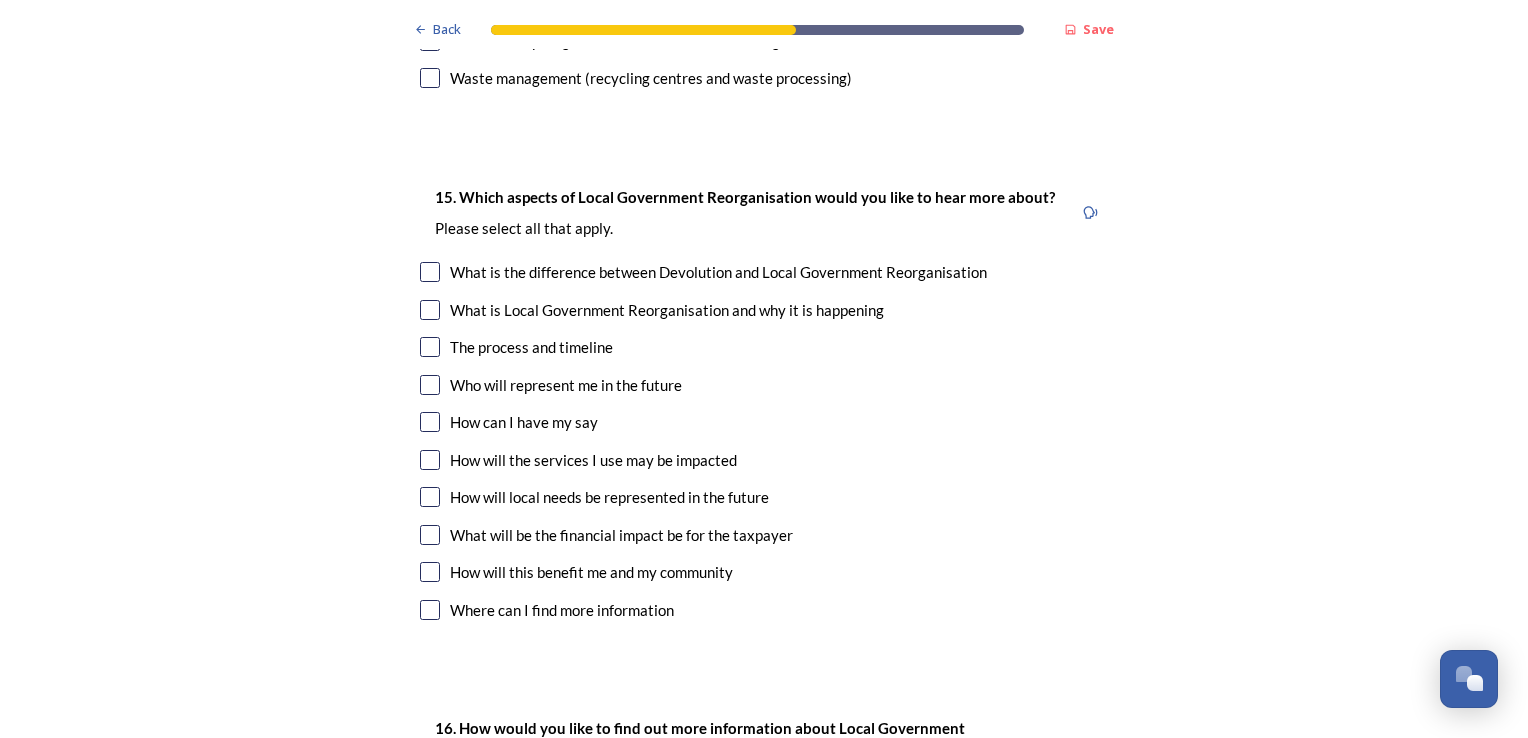 click at bounding box center [430, 347] 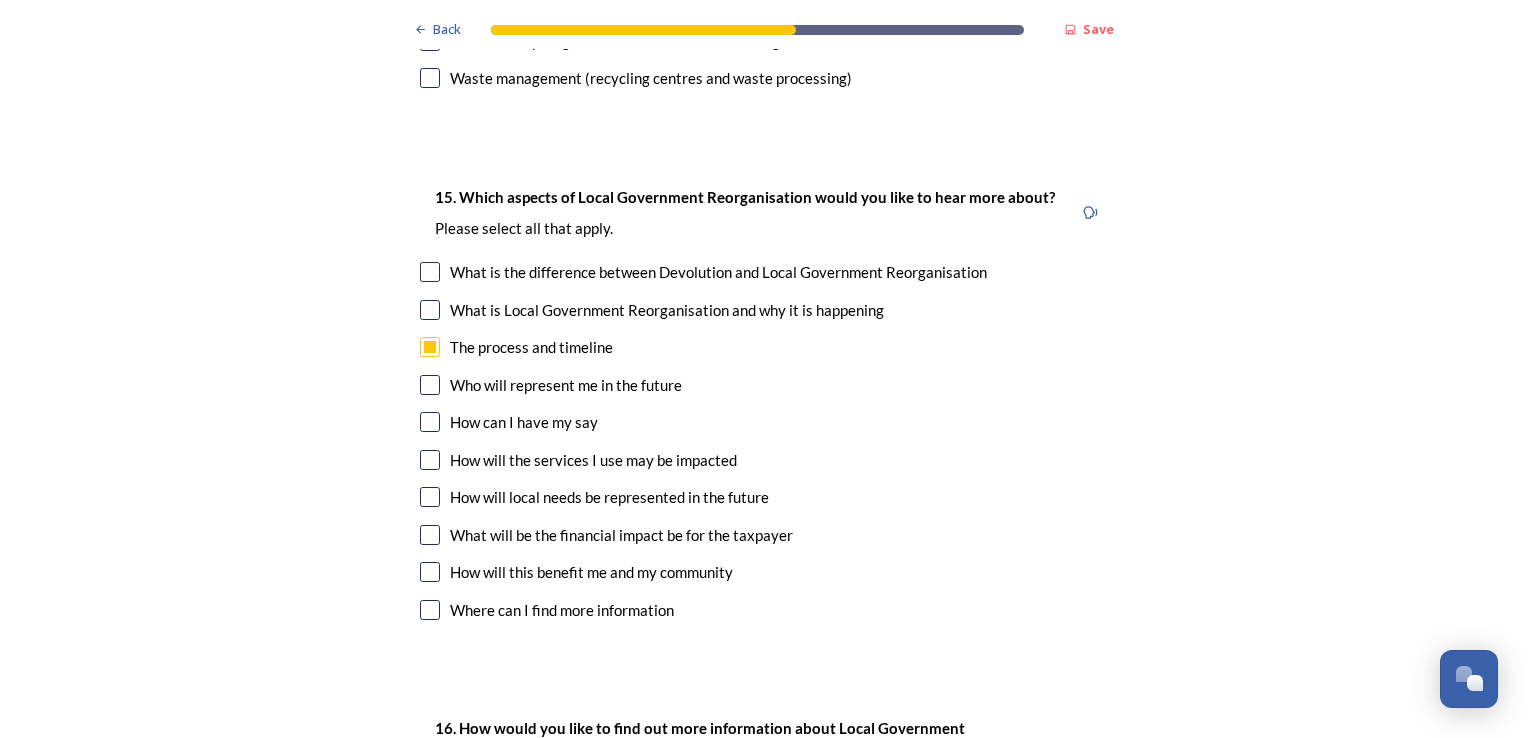 click at bounding box center (430, 460) 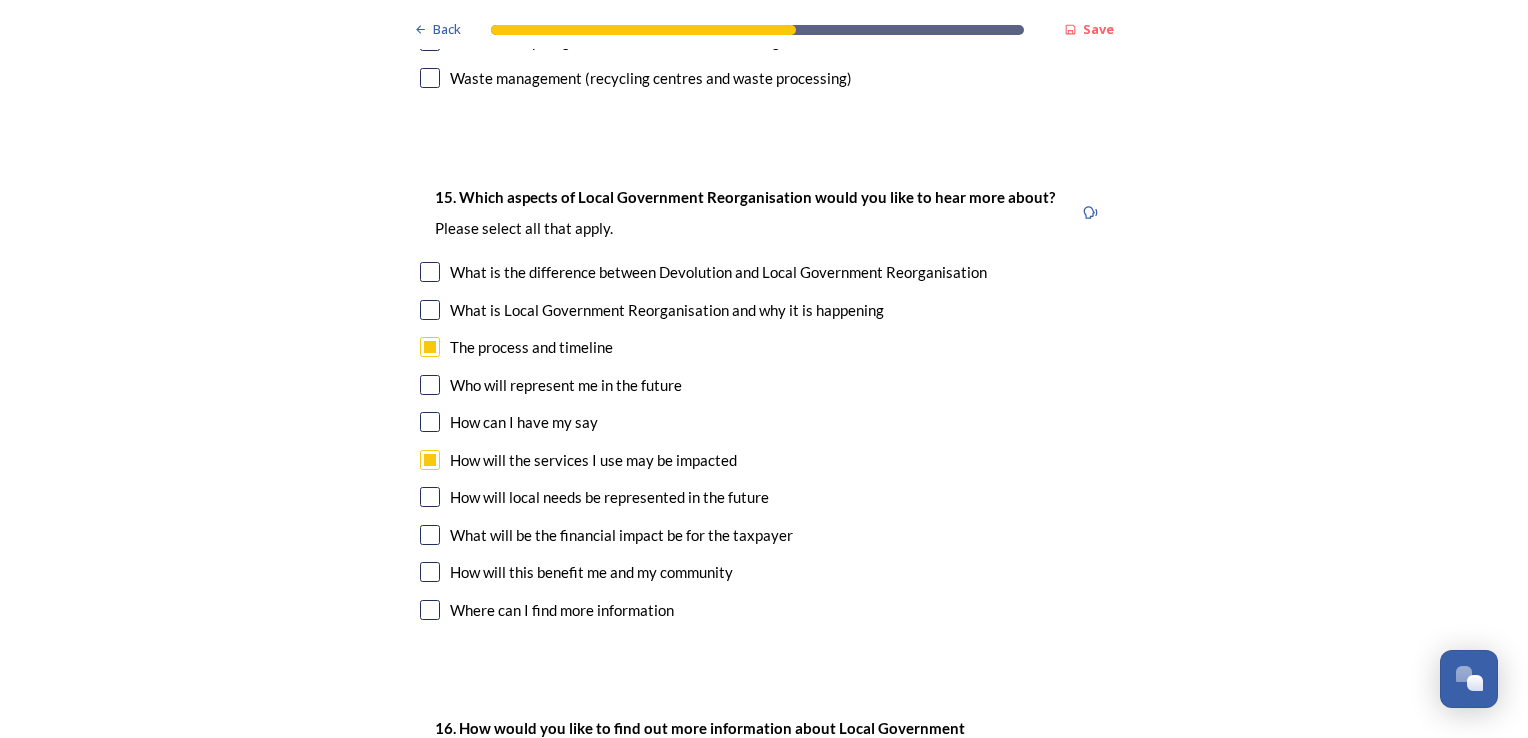 click at bounding box center (430, 535) 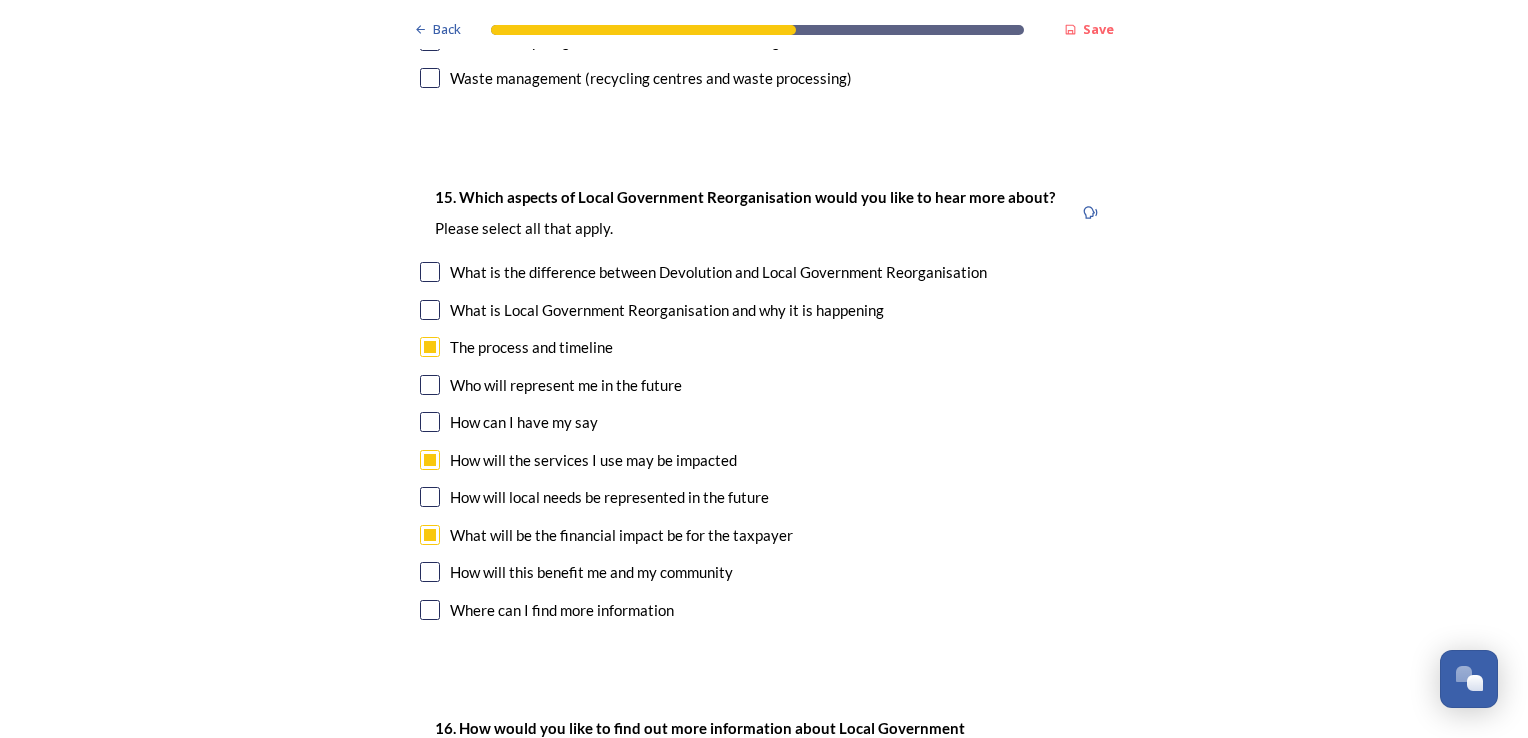 click at bounding box center (430, 572) 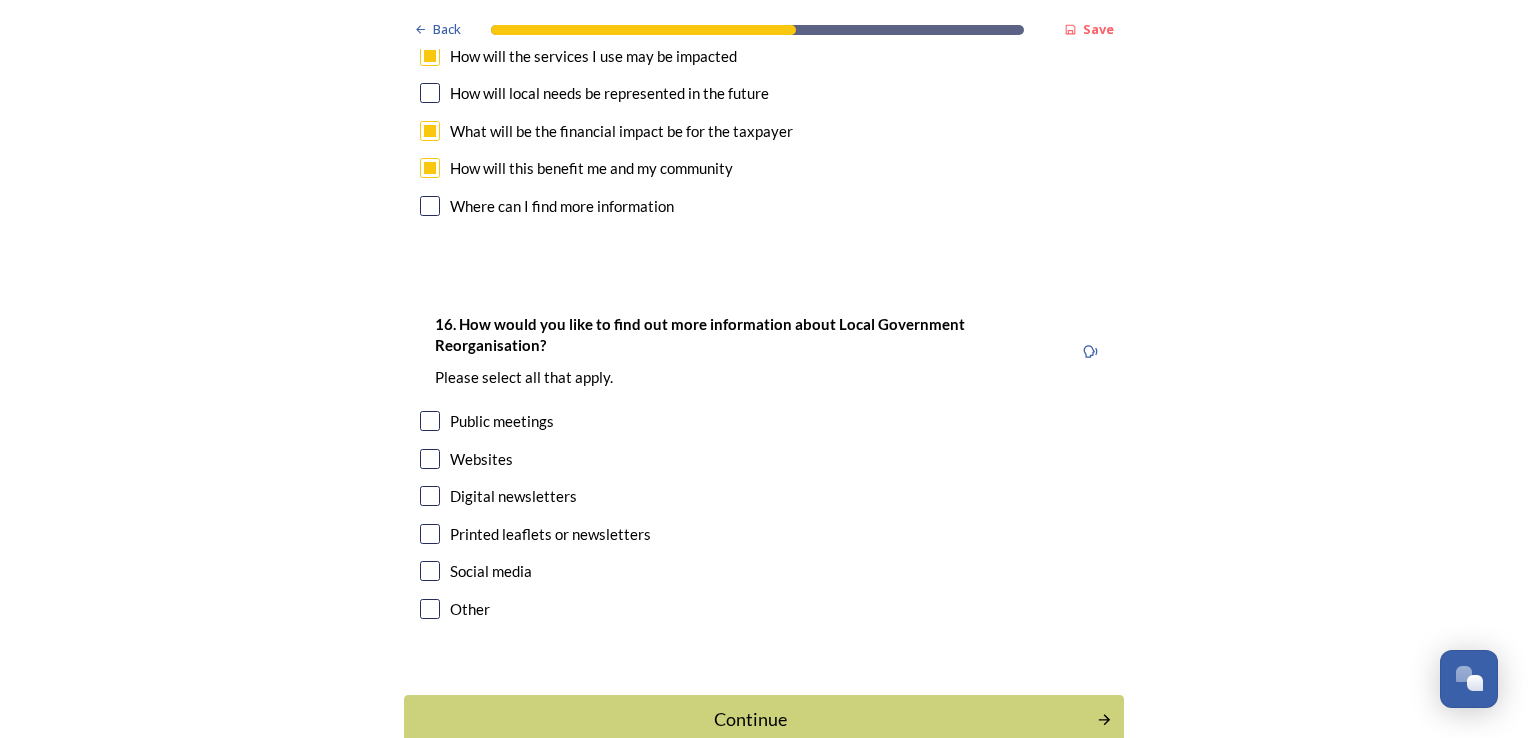 scroll, scrollTop: 6144, scrollLeft: 0, axis: vertical 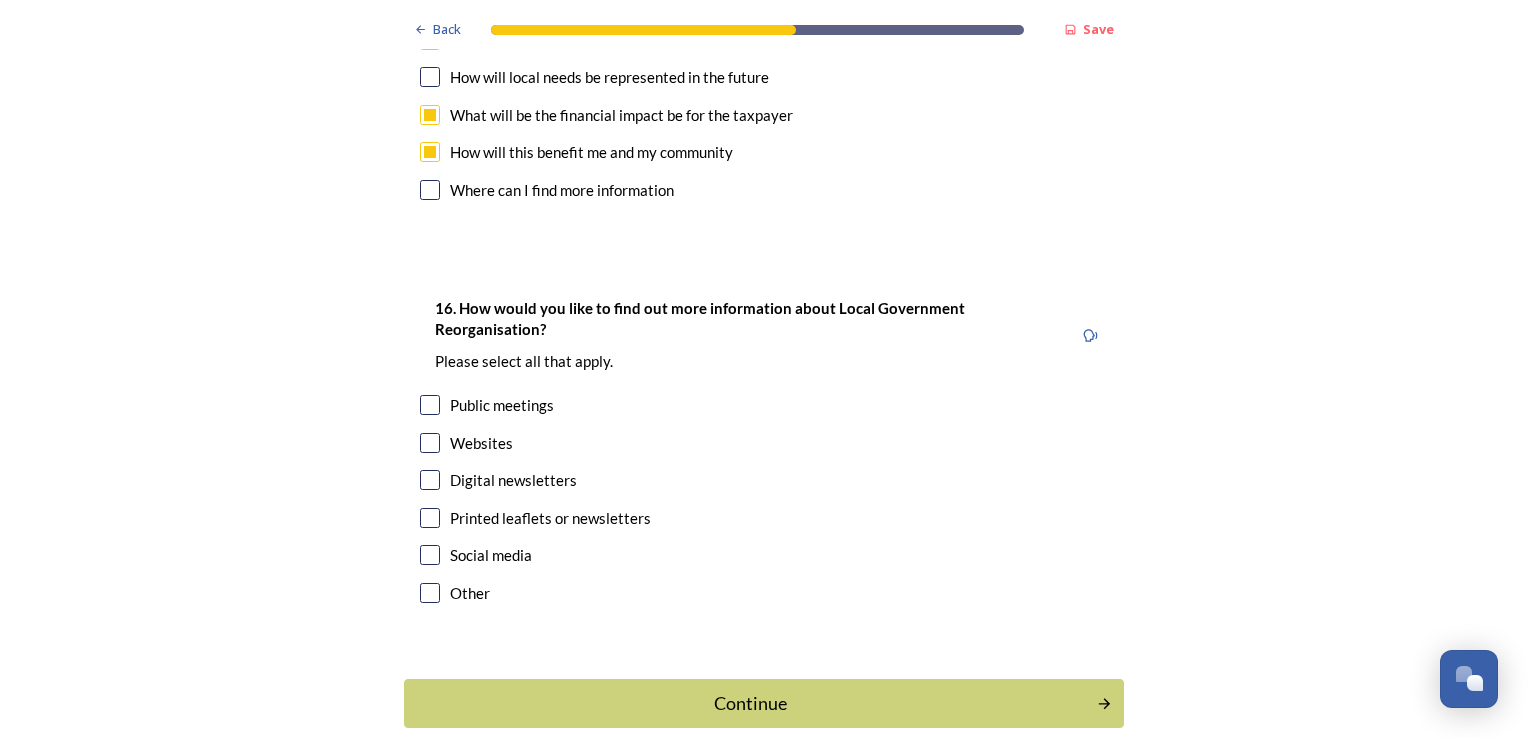 click at bounding box center (430, 518) 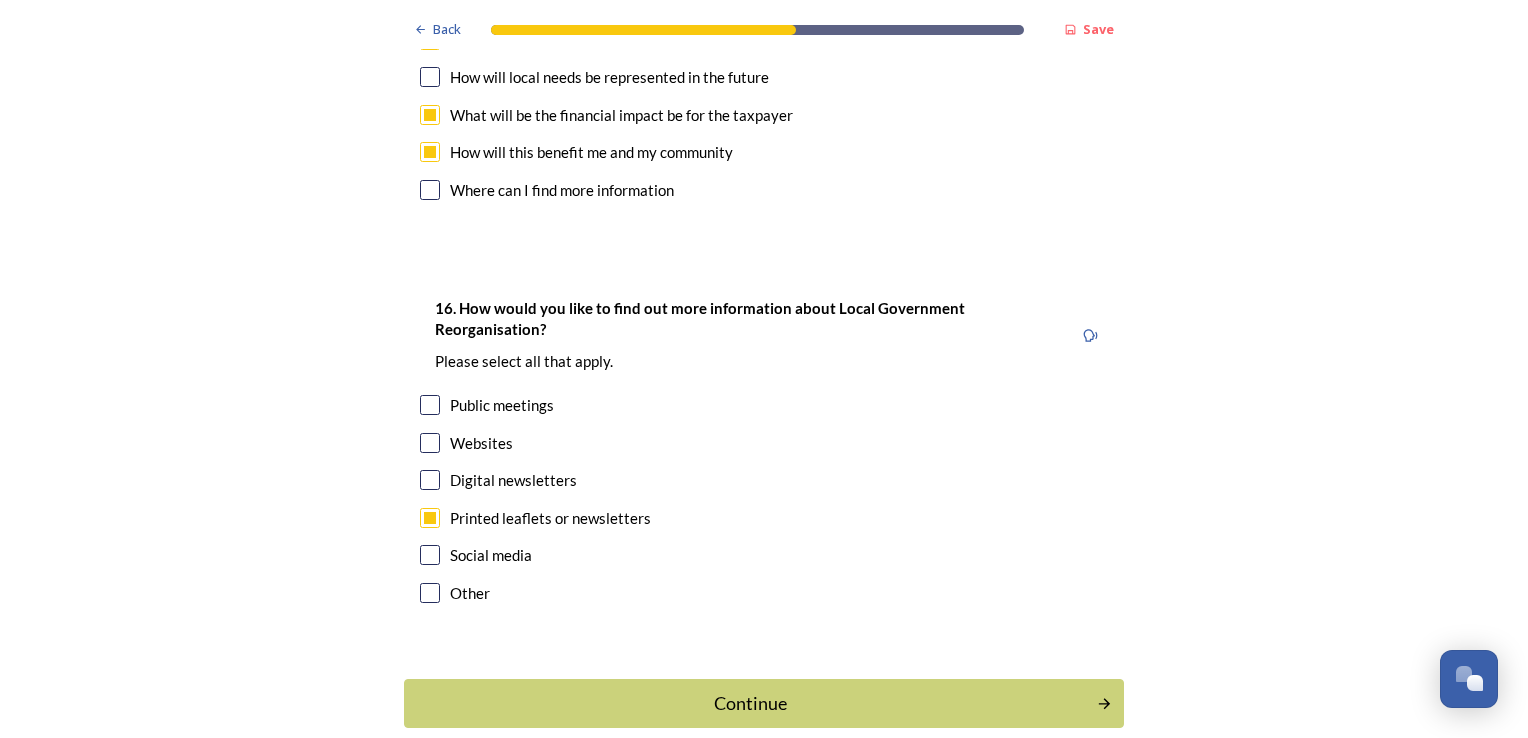 click at bounding box center (430, 405) 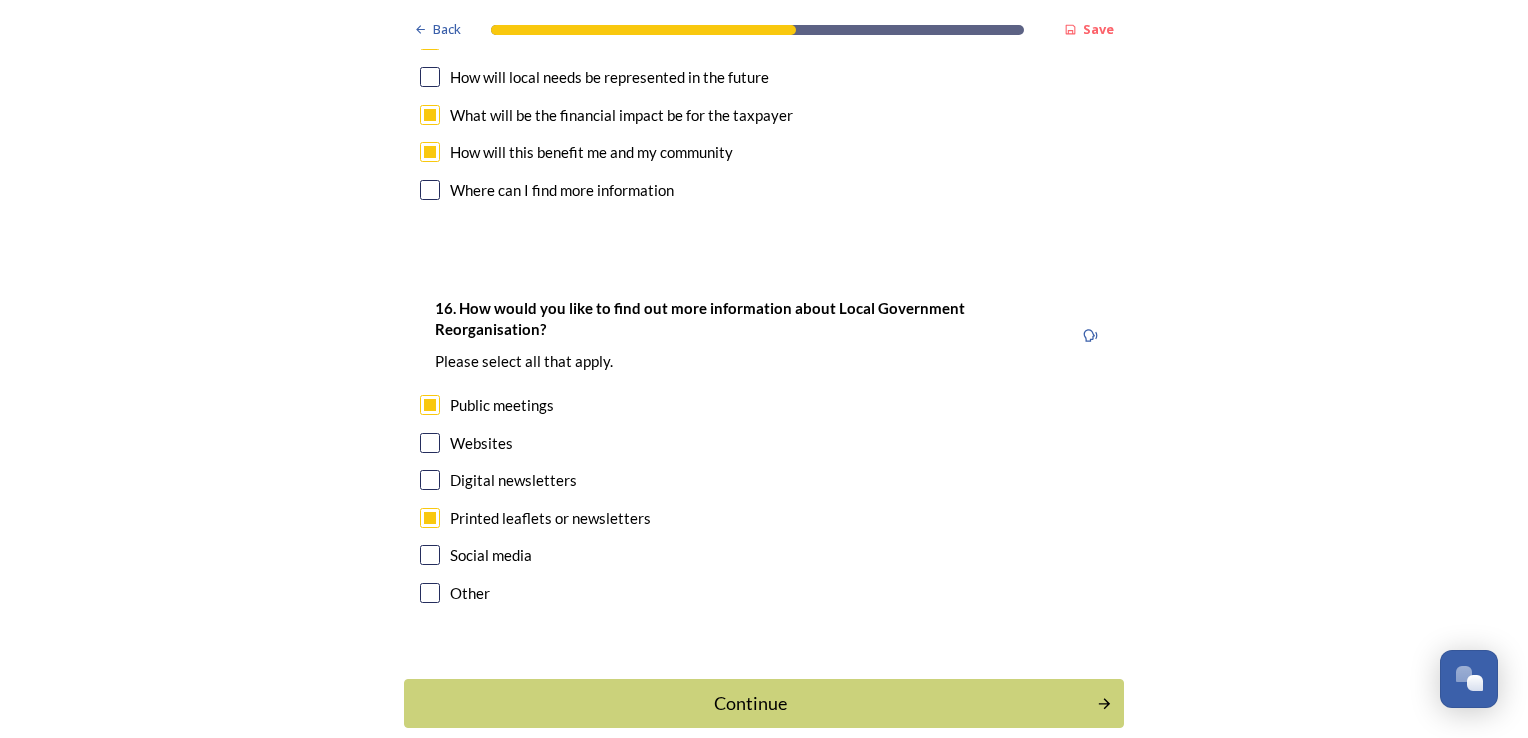 click at bounding box center [430, 405] 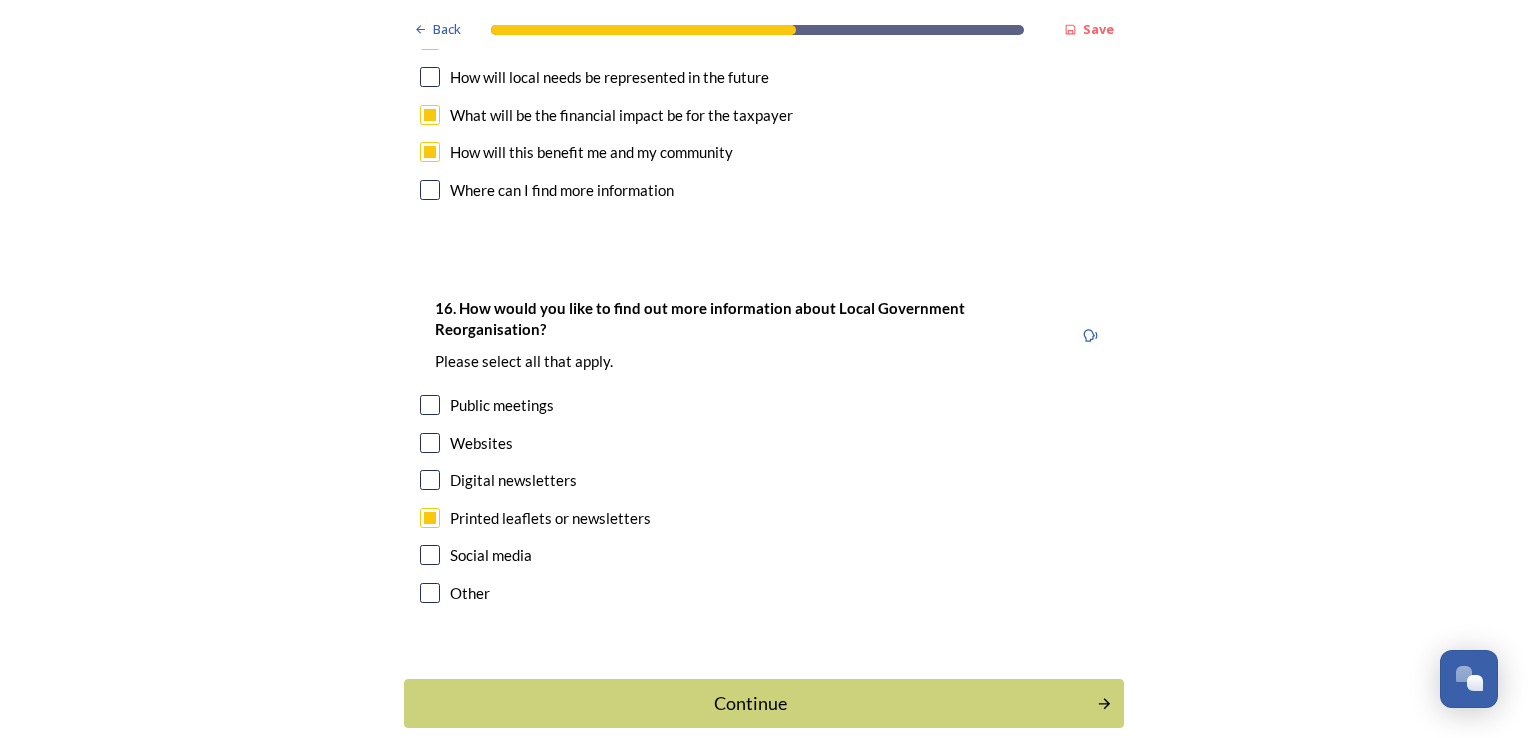 click at bounding box center [430, 405] 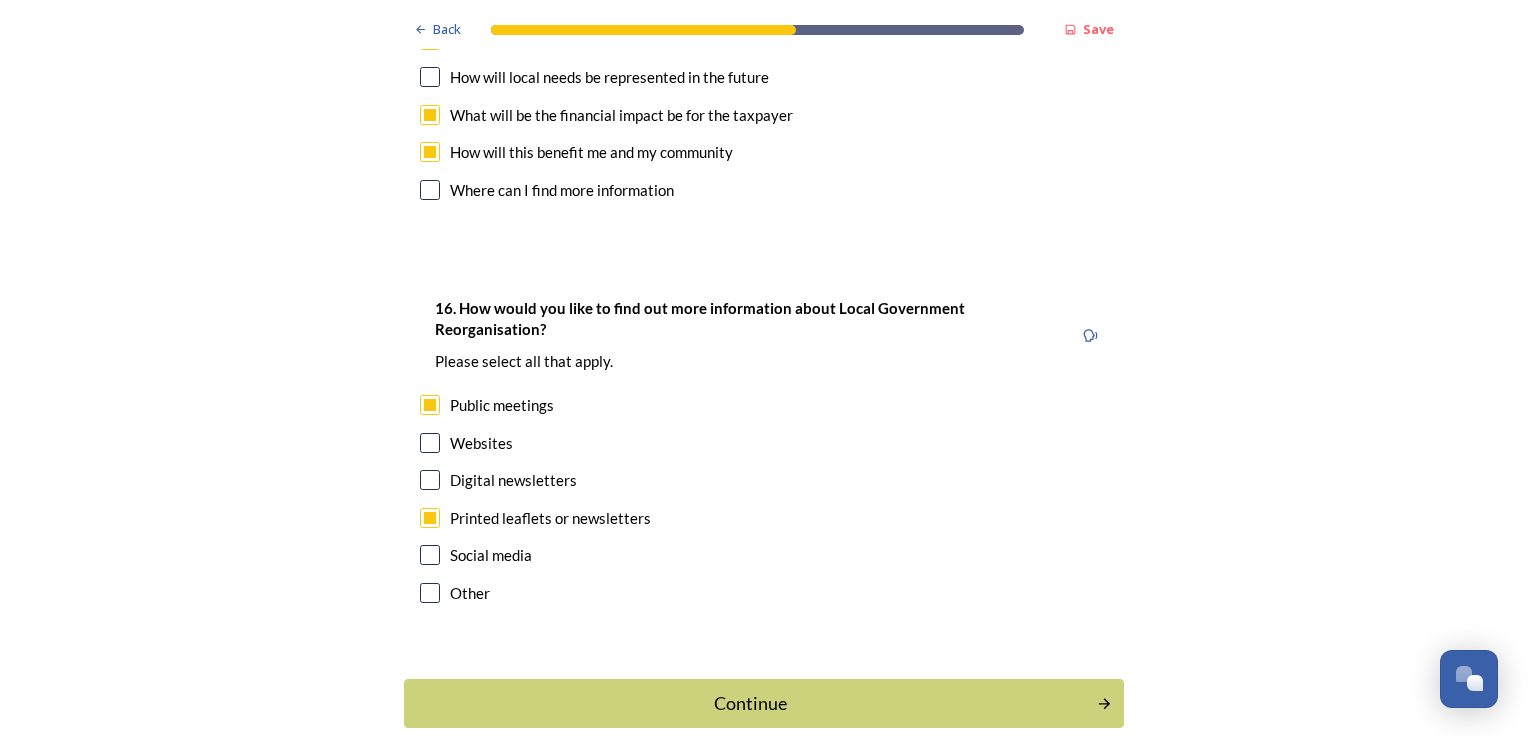 click at bounding box center (430, 443) 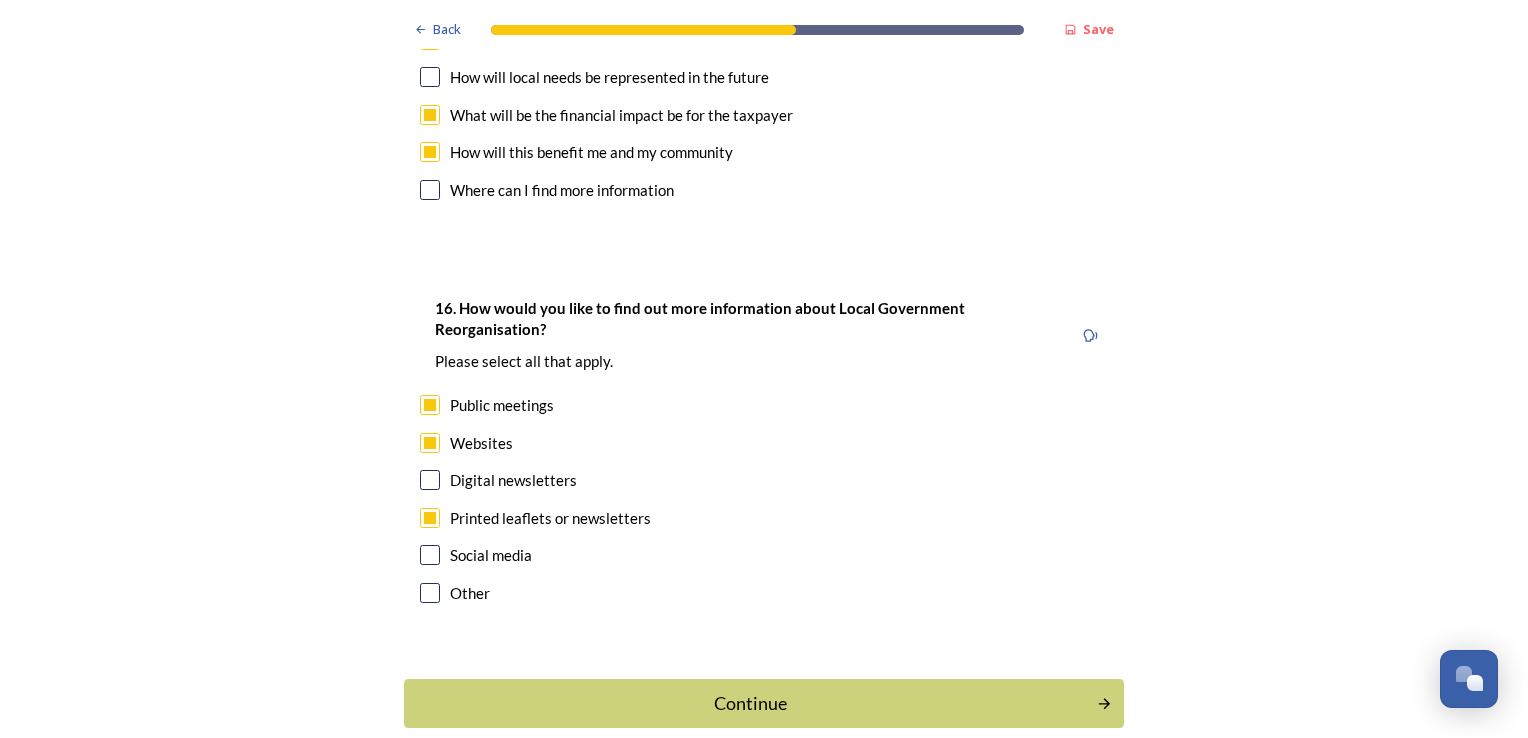click at bounding box center (430, 443) 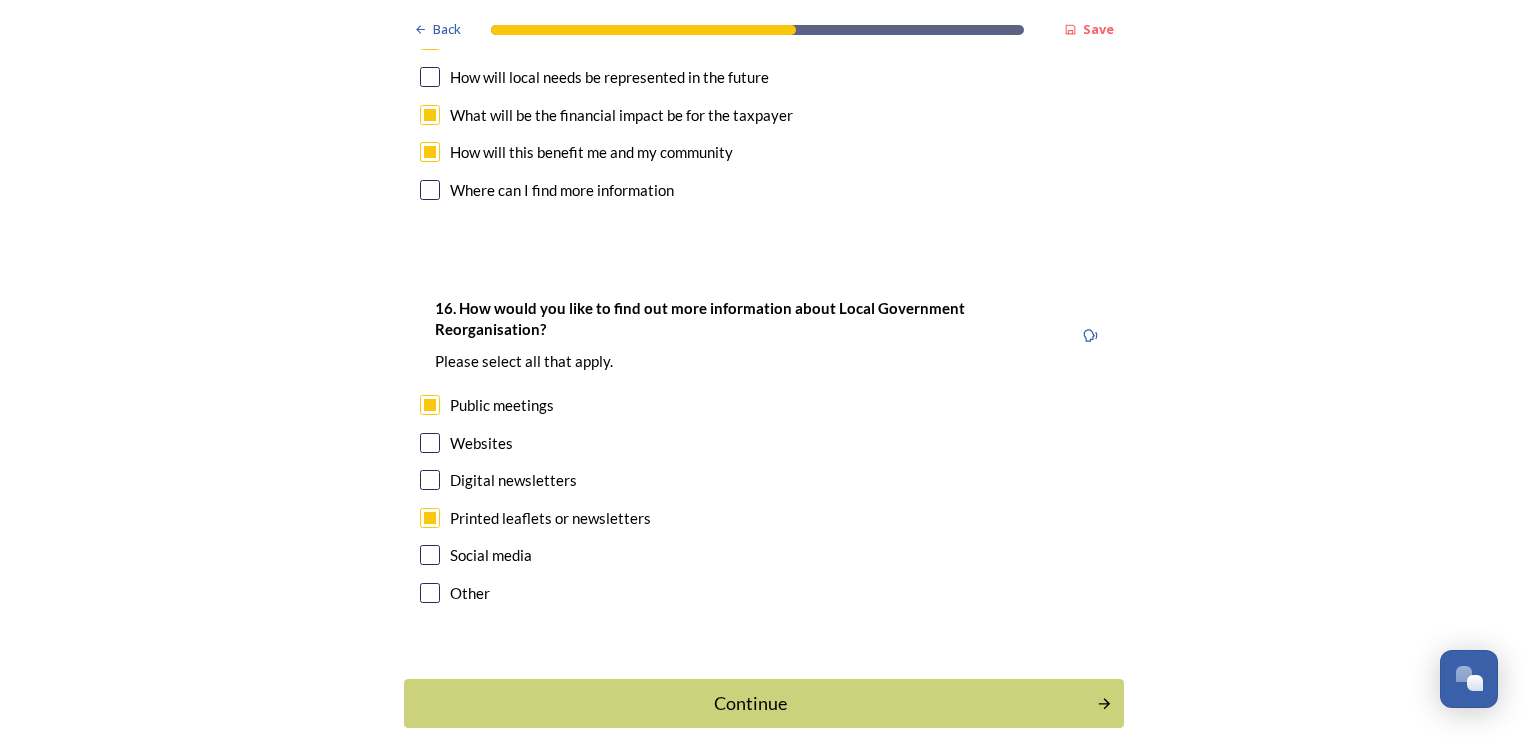 click at bounding box center [430, 443] 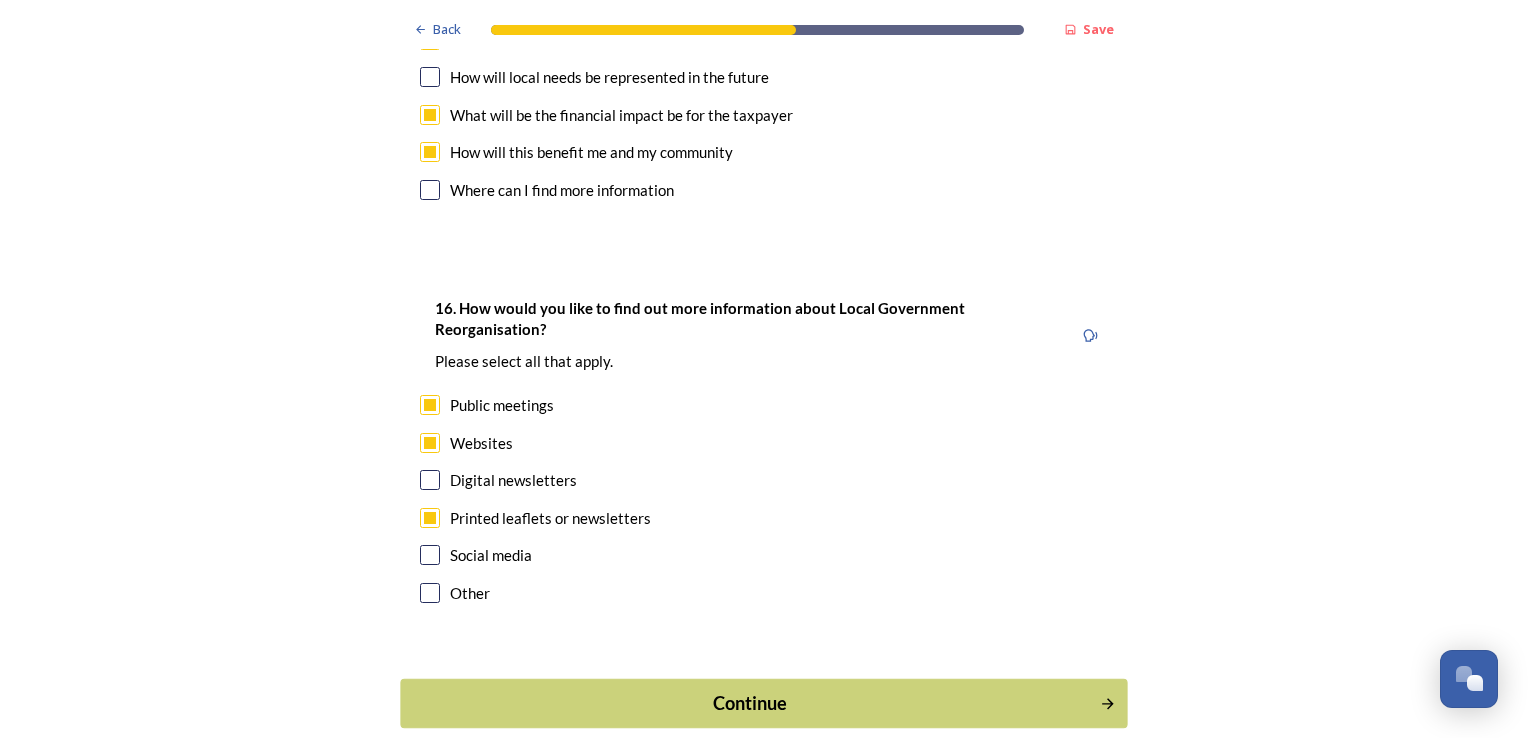 click on "Continue" at bounding box center (750, 703) 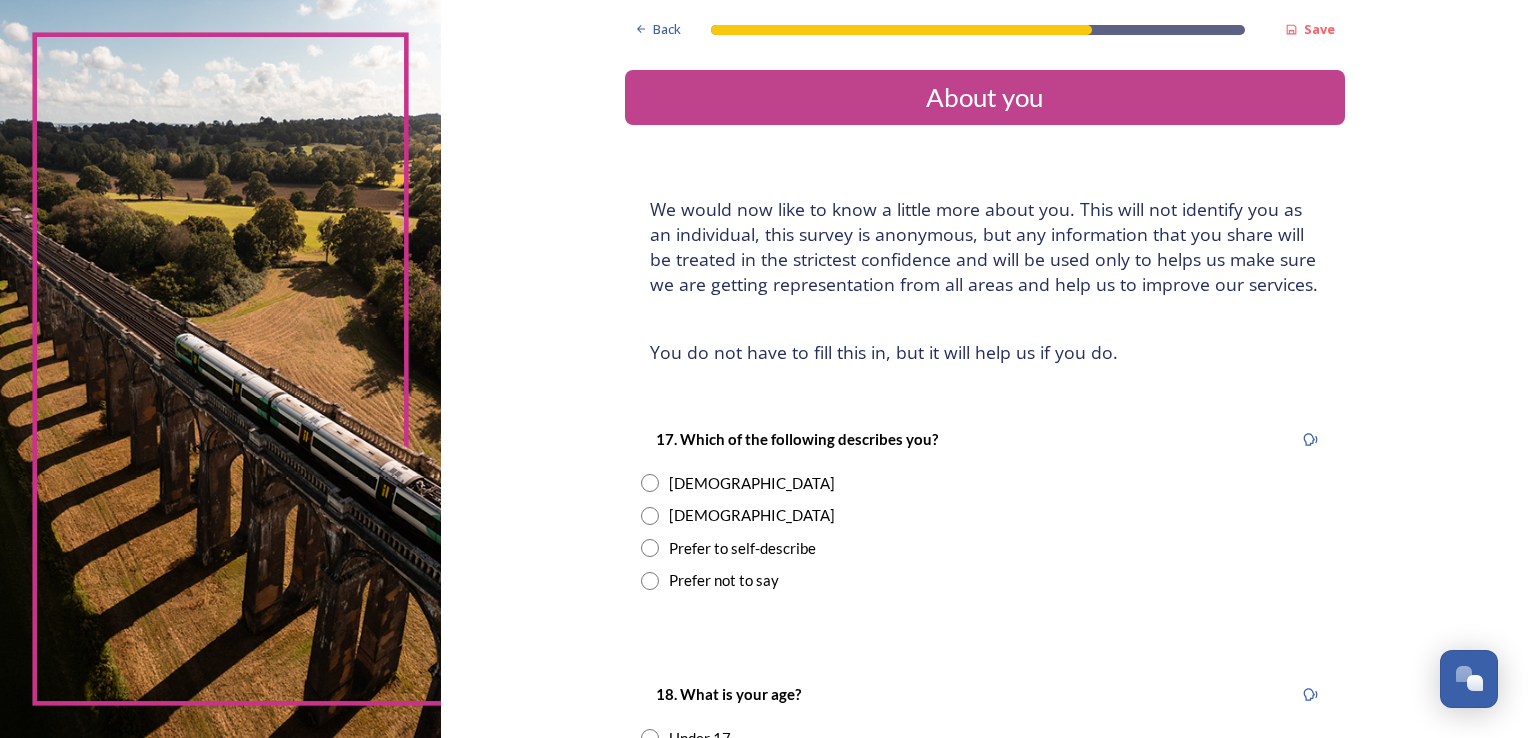 click at bounding box center [650, 483] 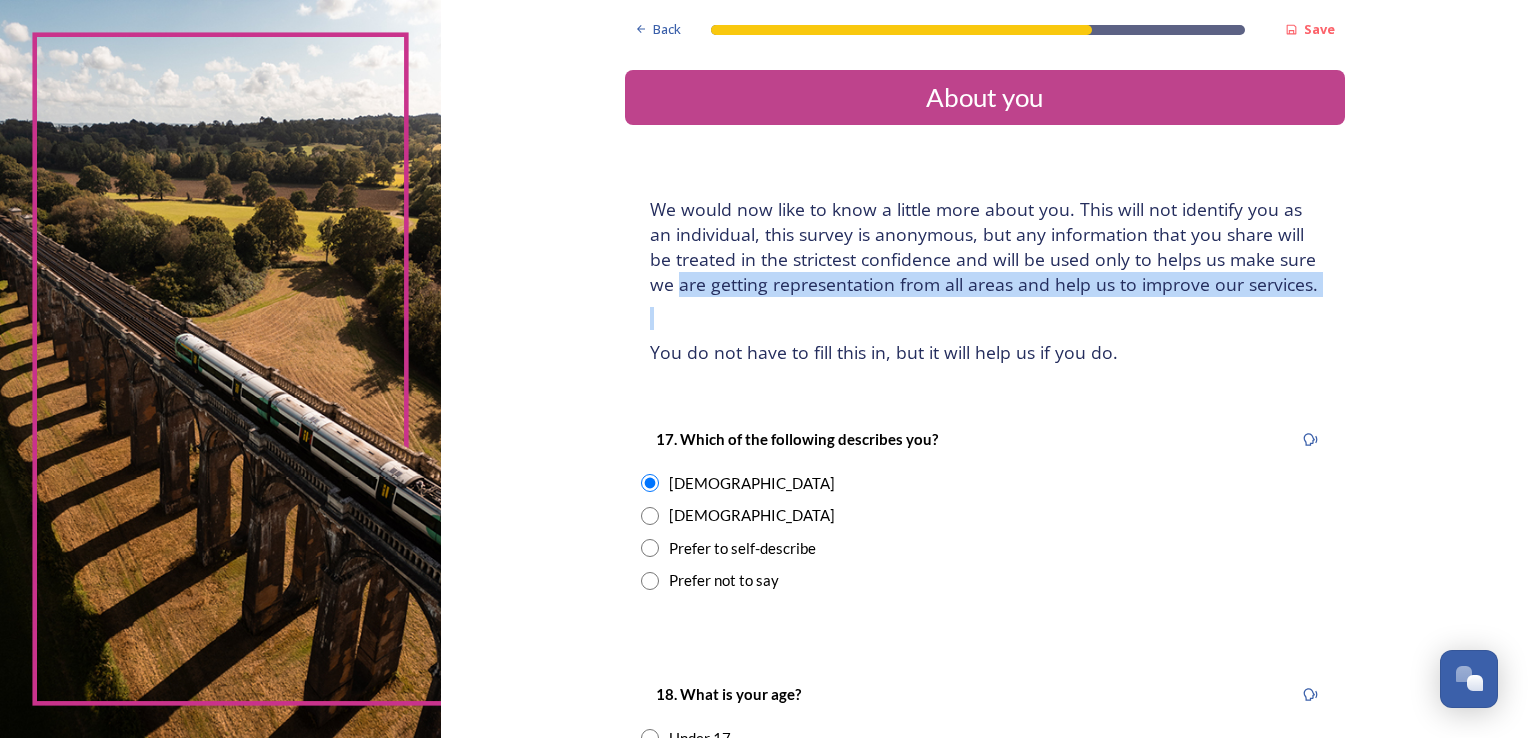 drag, startPoint x: 1512, startPoint y: 251, endPoint x: 1516, endPoint y: 303, distance: 52.153618 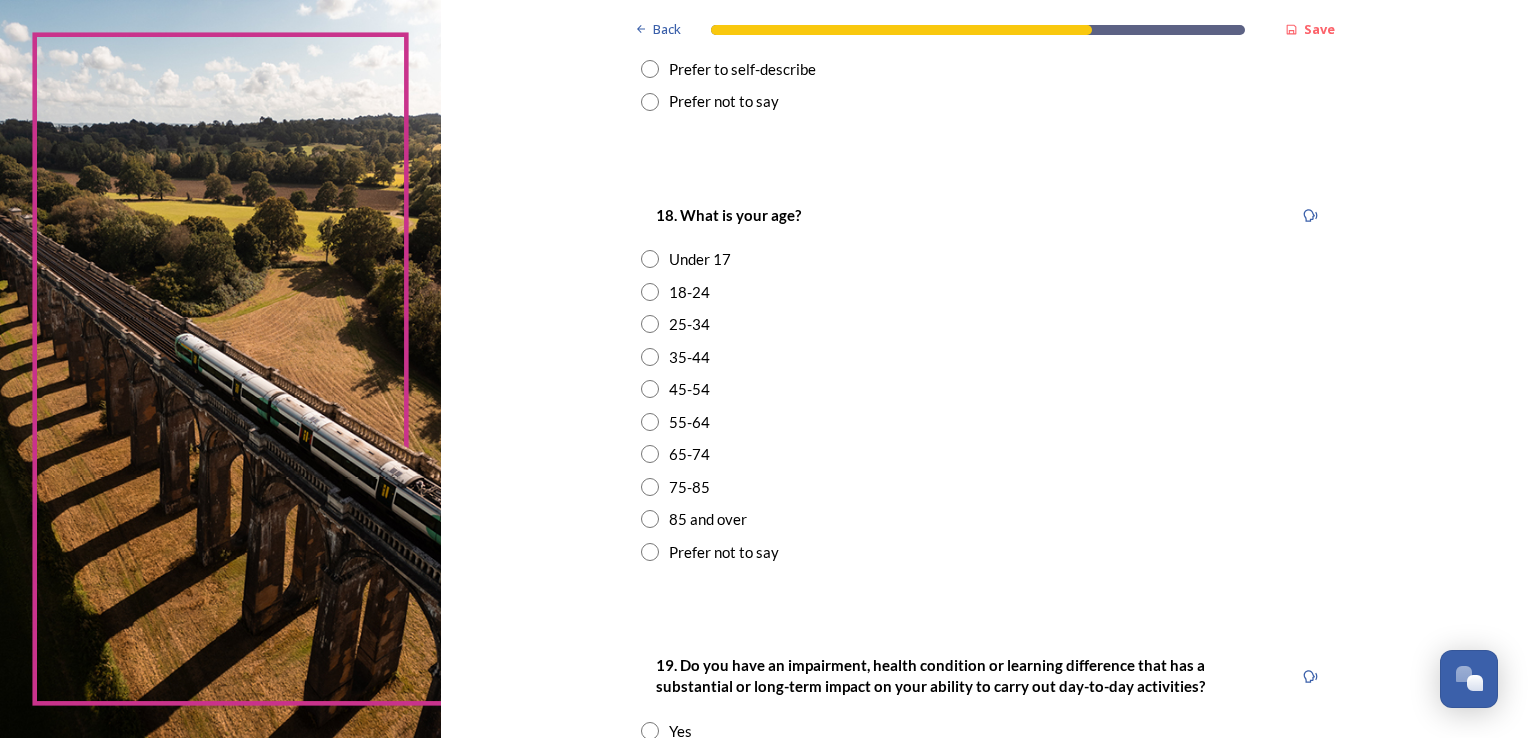 scroll, scrollTop: 480, scrollLeft: 0, axis: vertical 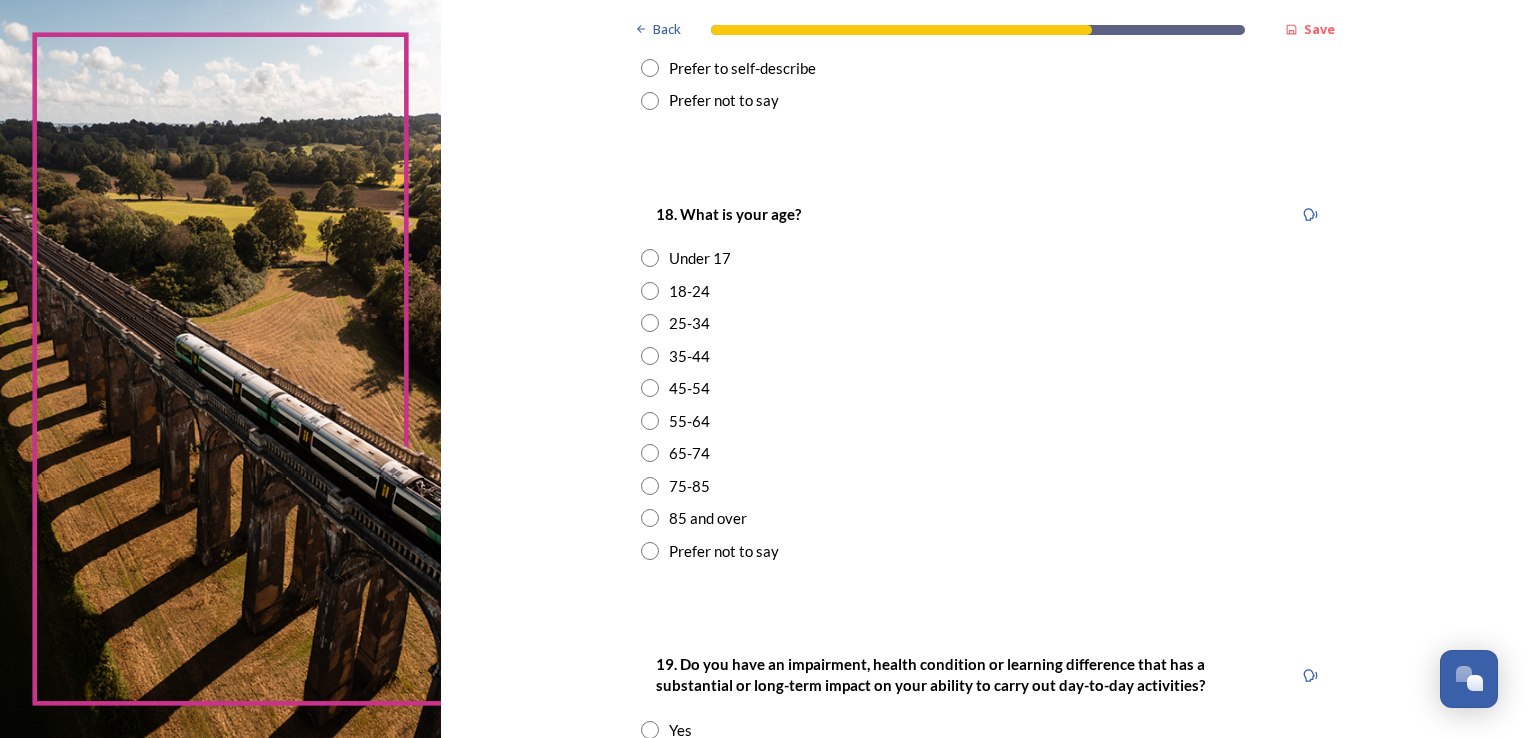 click at bounding box center [650, 388] 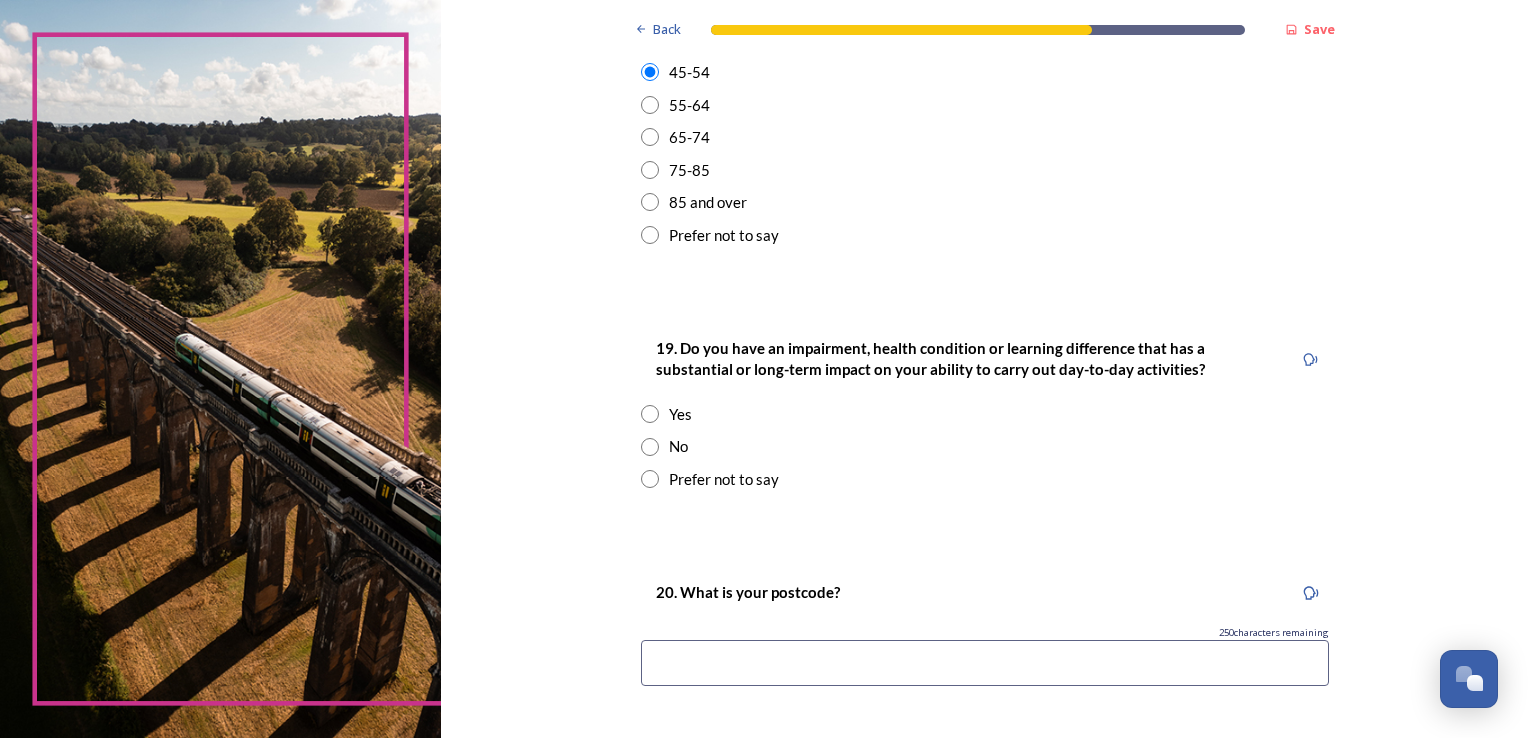scroll, scrollTop: 799, scrollLeft: 0, axis: vertical 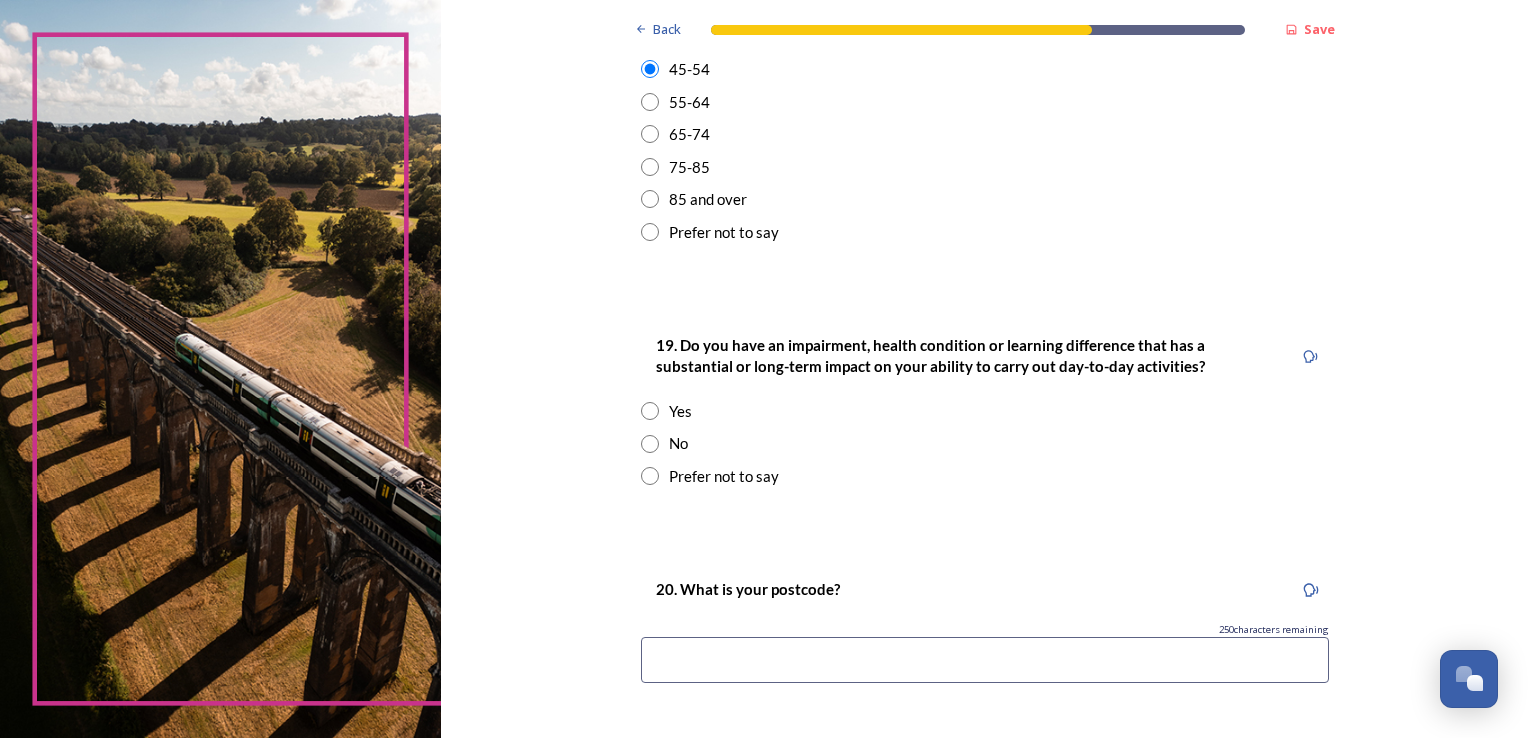 click at bounding box center [650, 444] 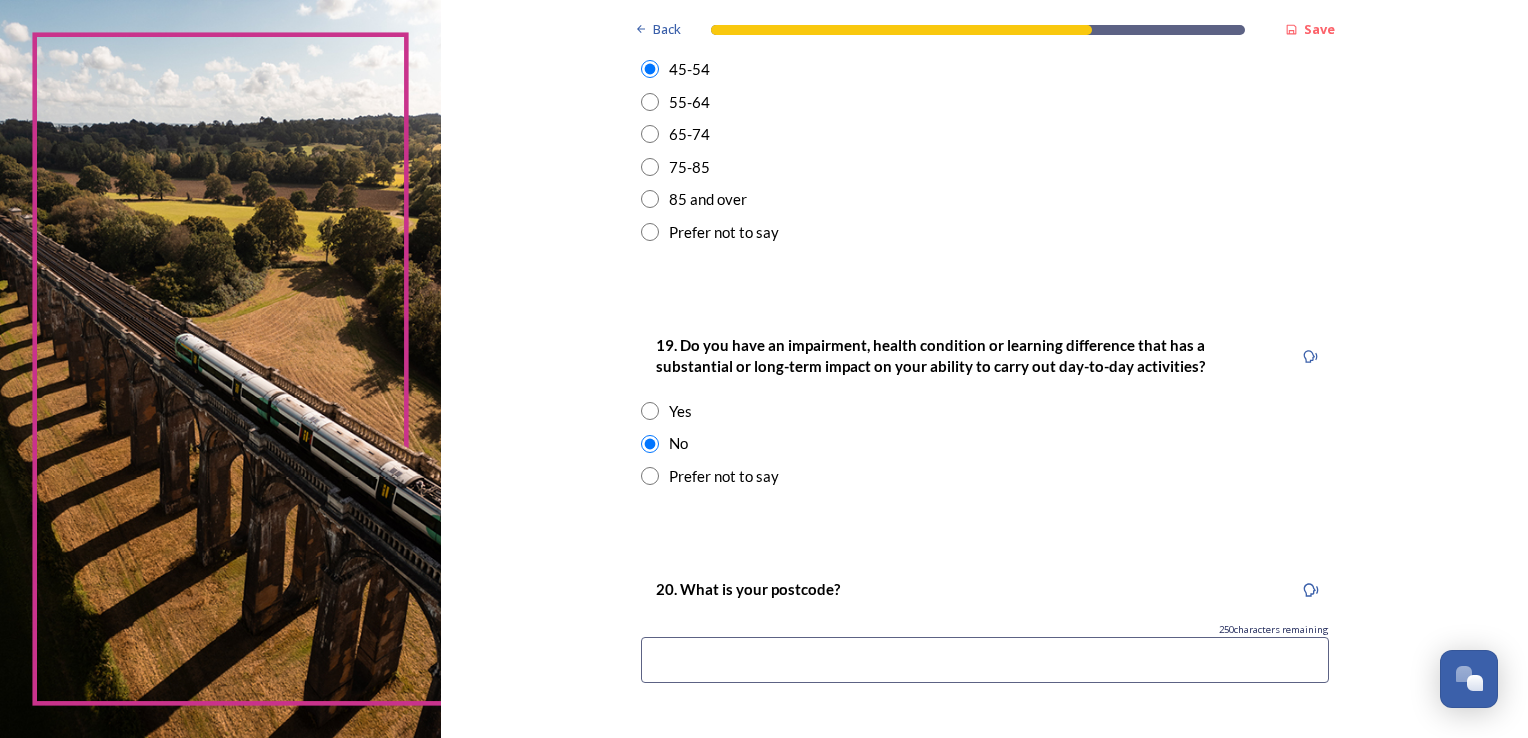 click at bounding box center [985, 660] 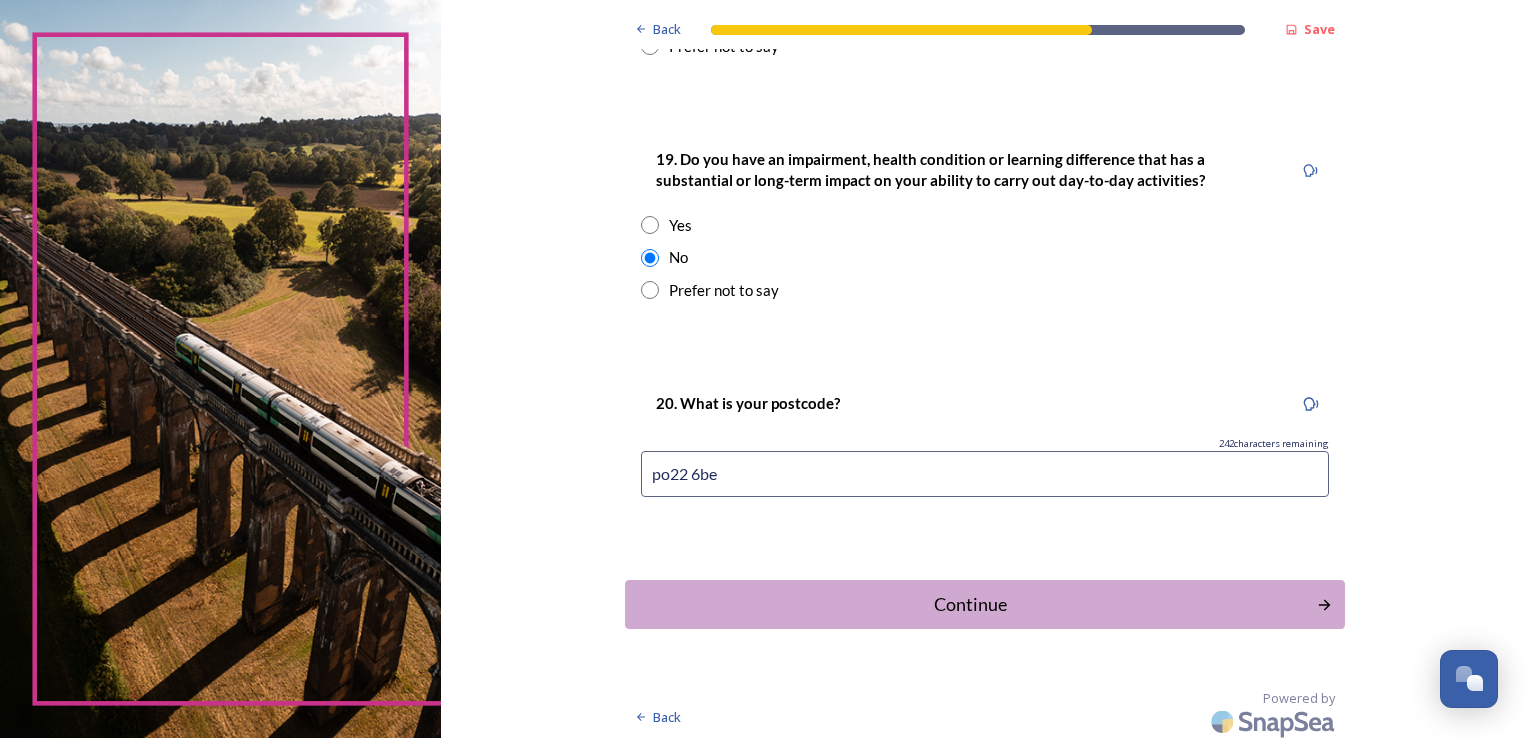 scroll, scrollTop: 991, scrollLeft: 0, axis: vertical 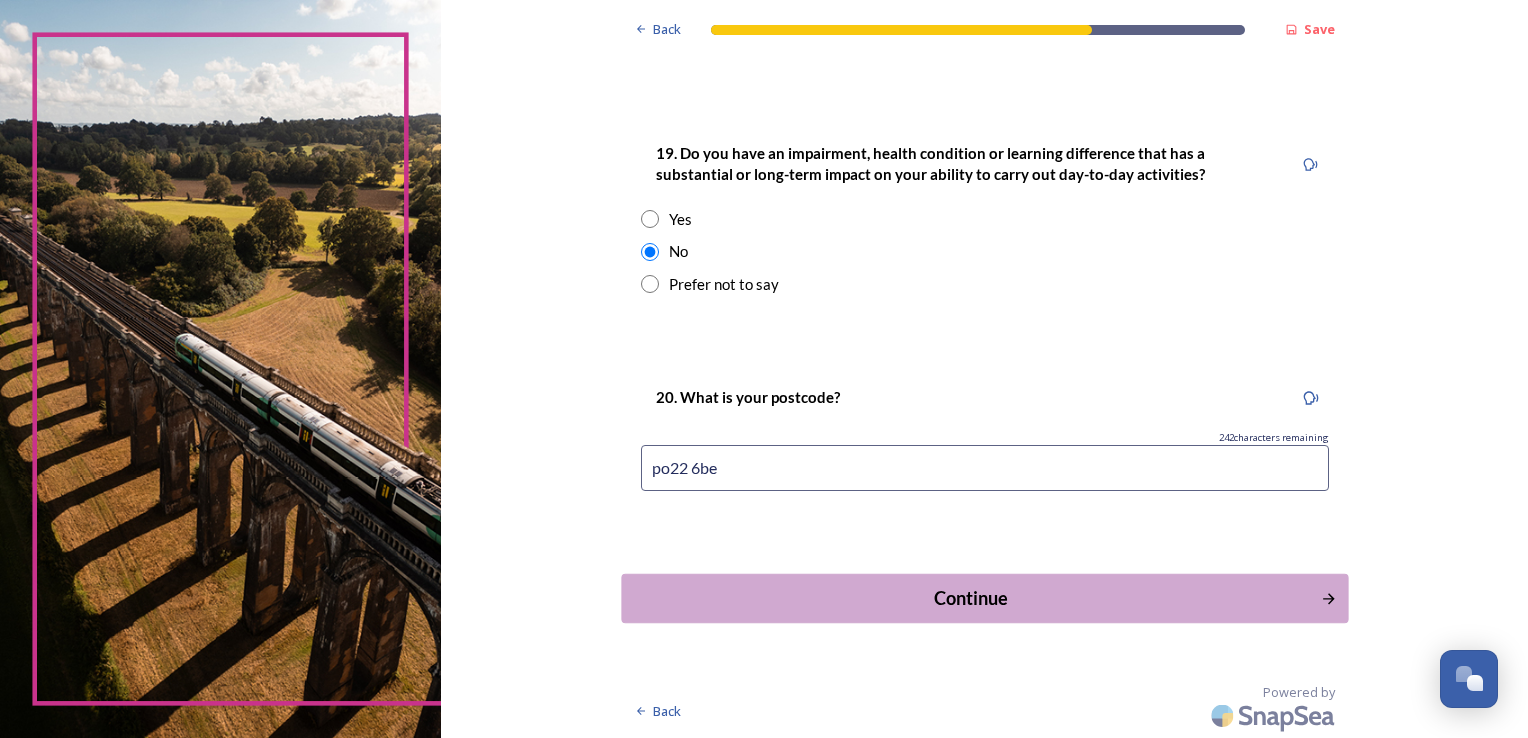 type on "po22 6be" 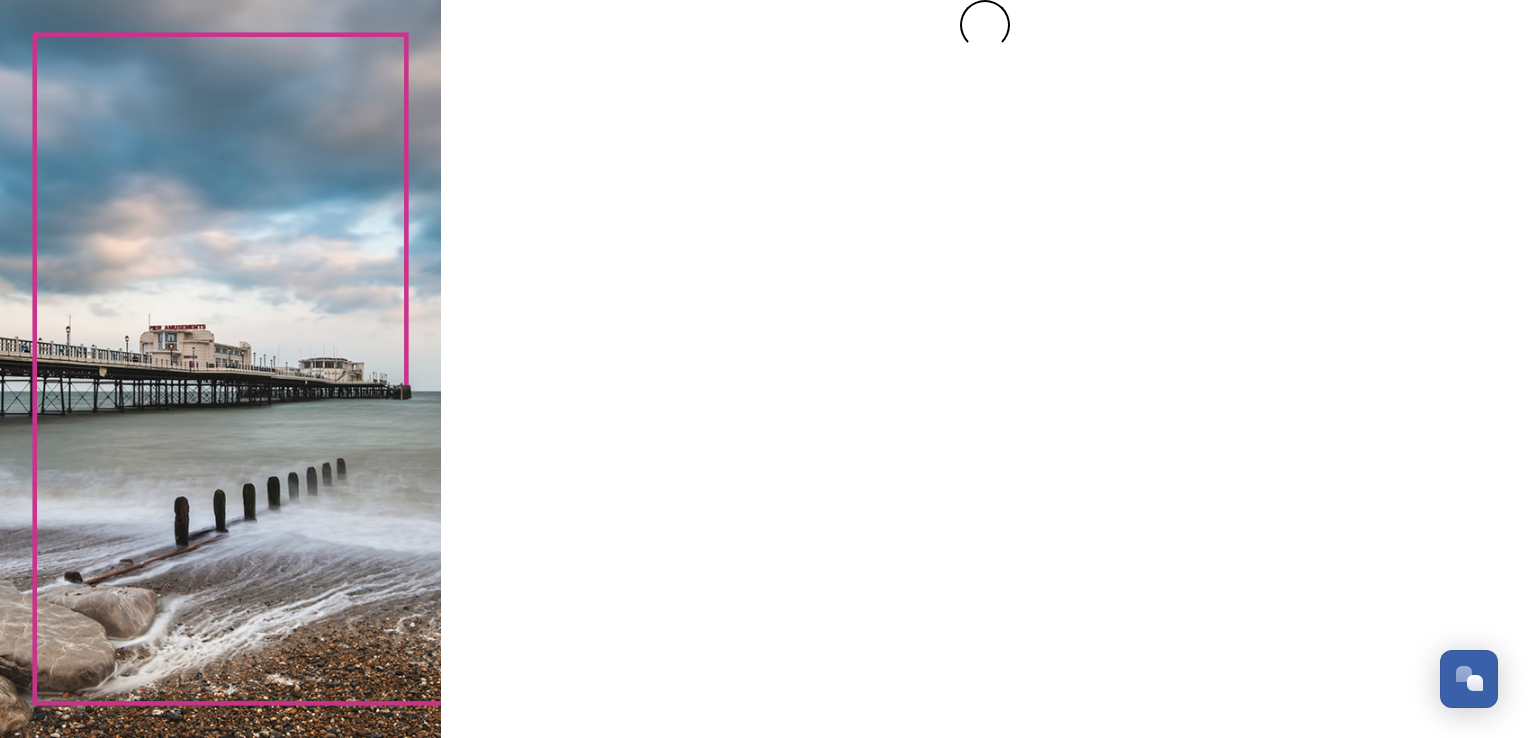 scroll, scrollTop: 0, scrollLeft: 0, axis: both 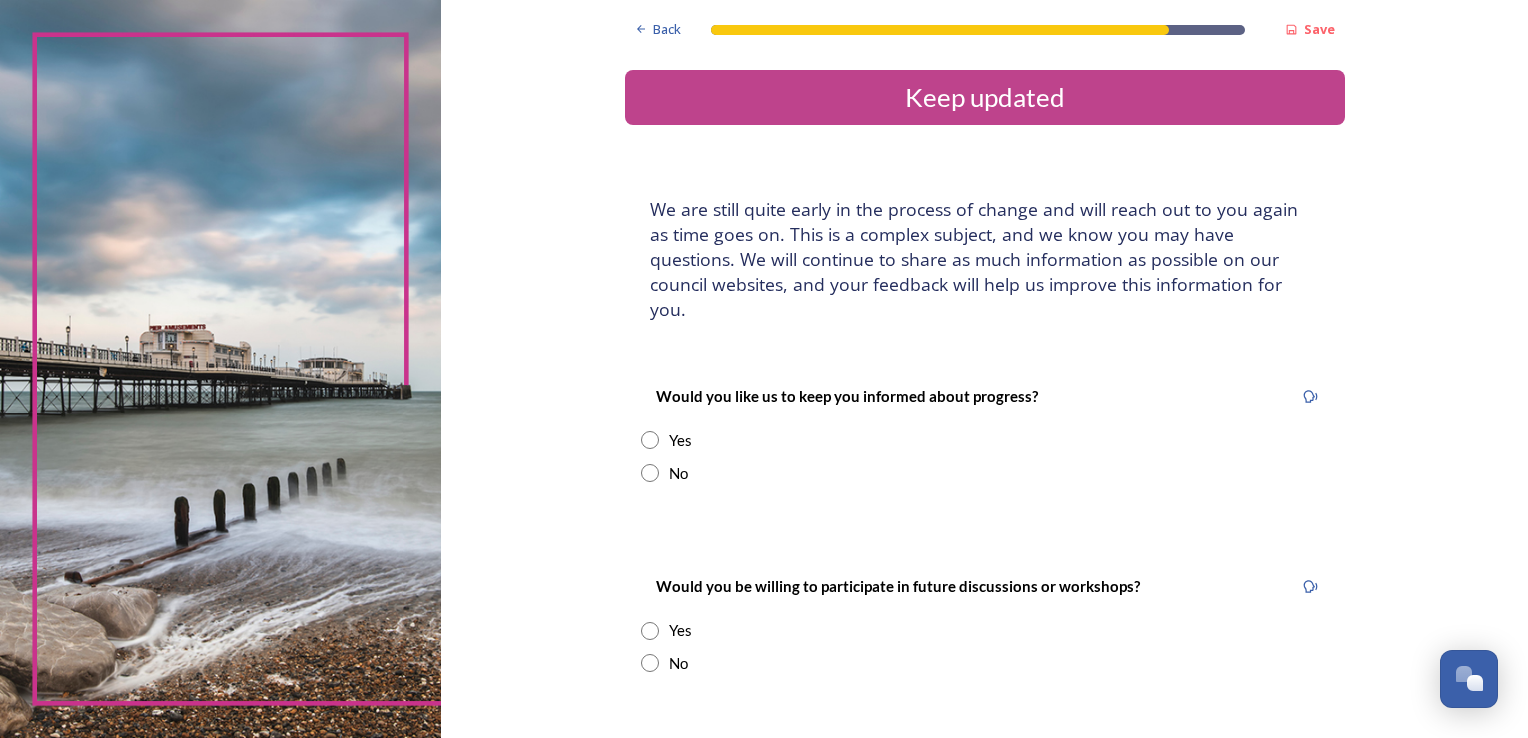 click at bounding box center (650, 473) 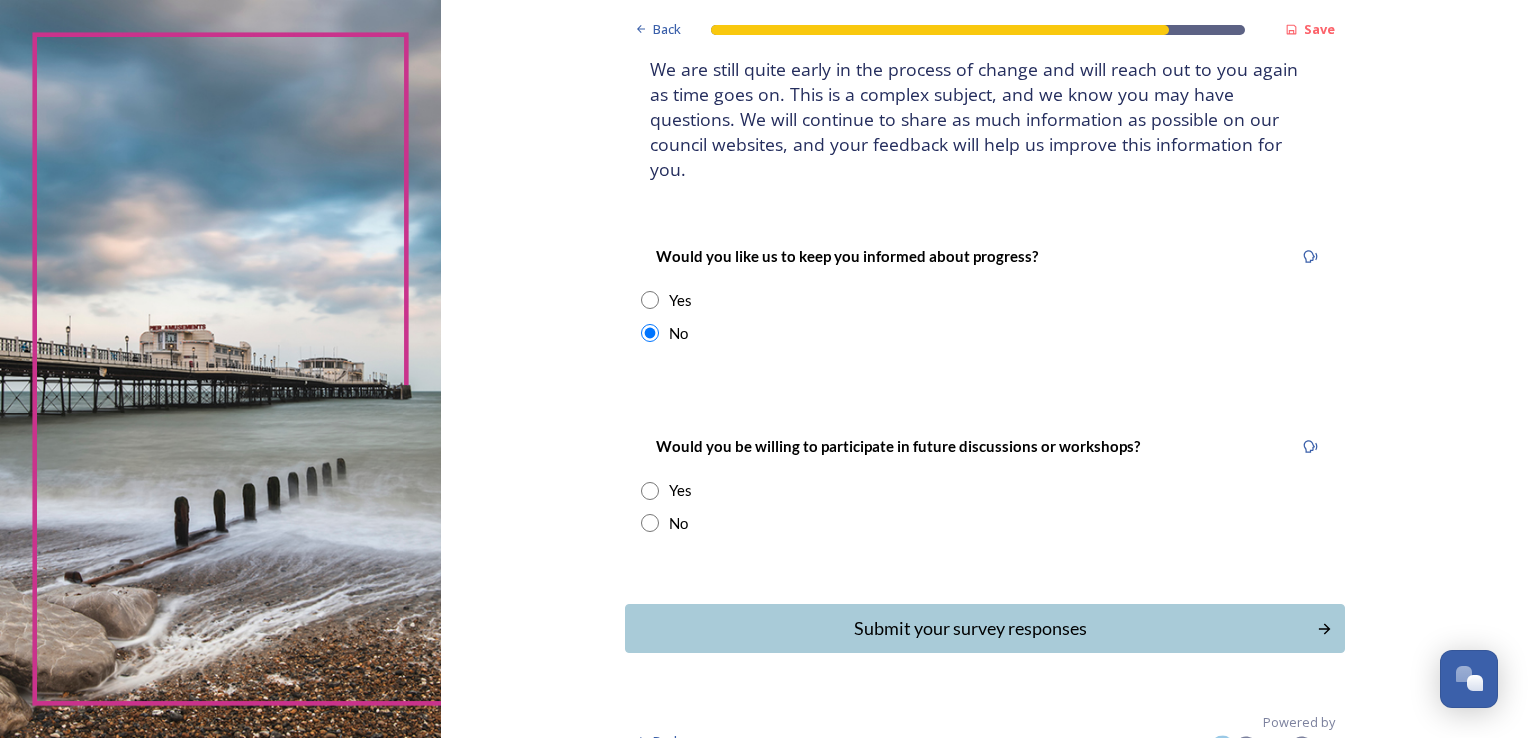 scroll, scrollTop: 140, scrollLeft: 0, axis: vertical 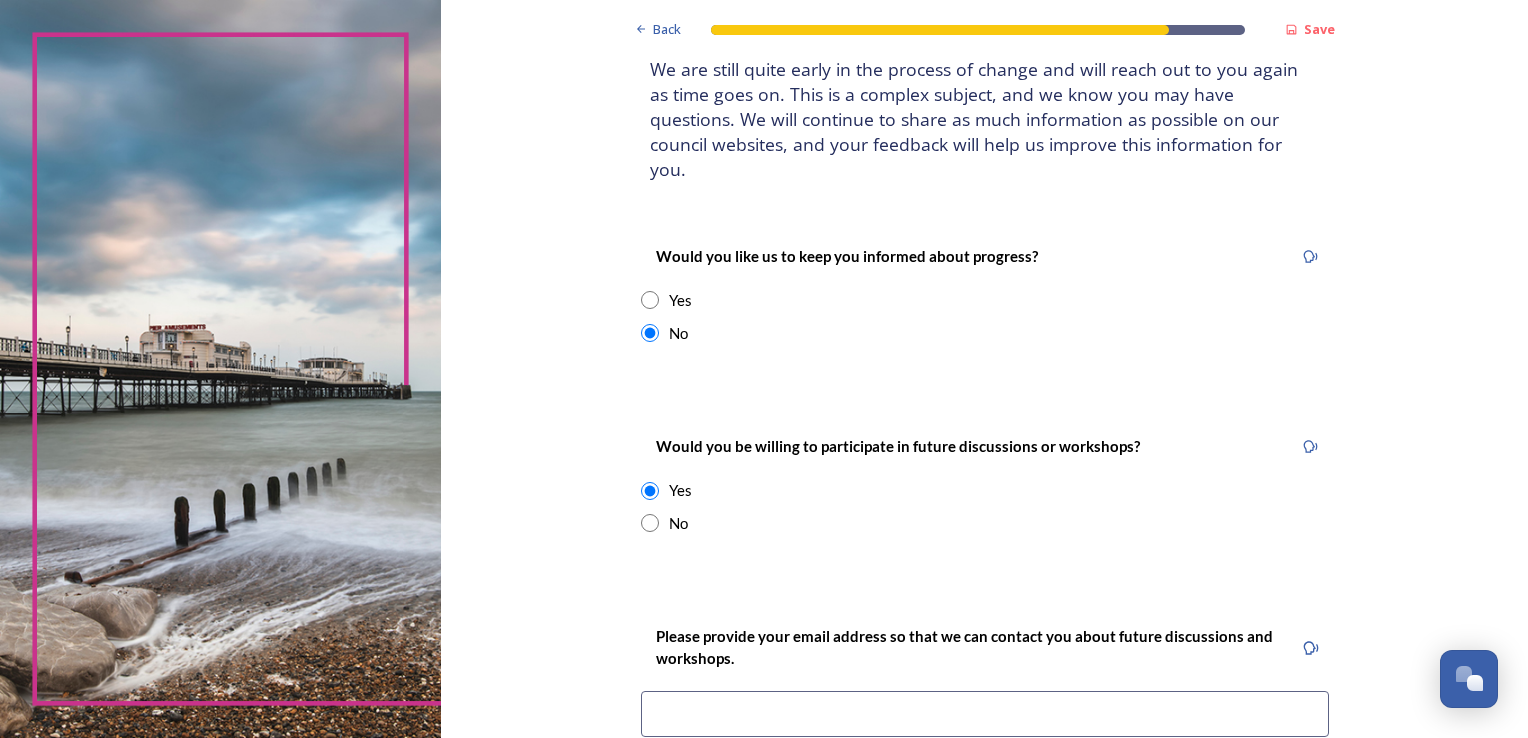 drag, startPoint x: 640, startPoint y: 466, endPoint x: 643, endPoint y: 500, distance: 34.132095 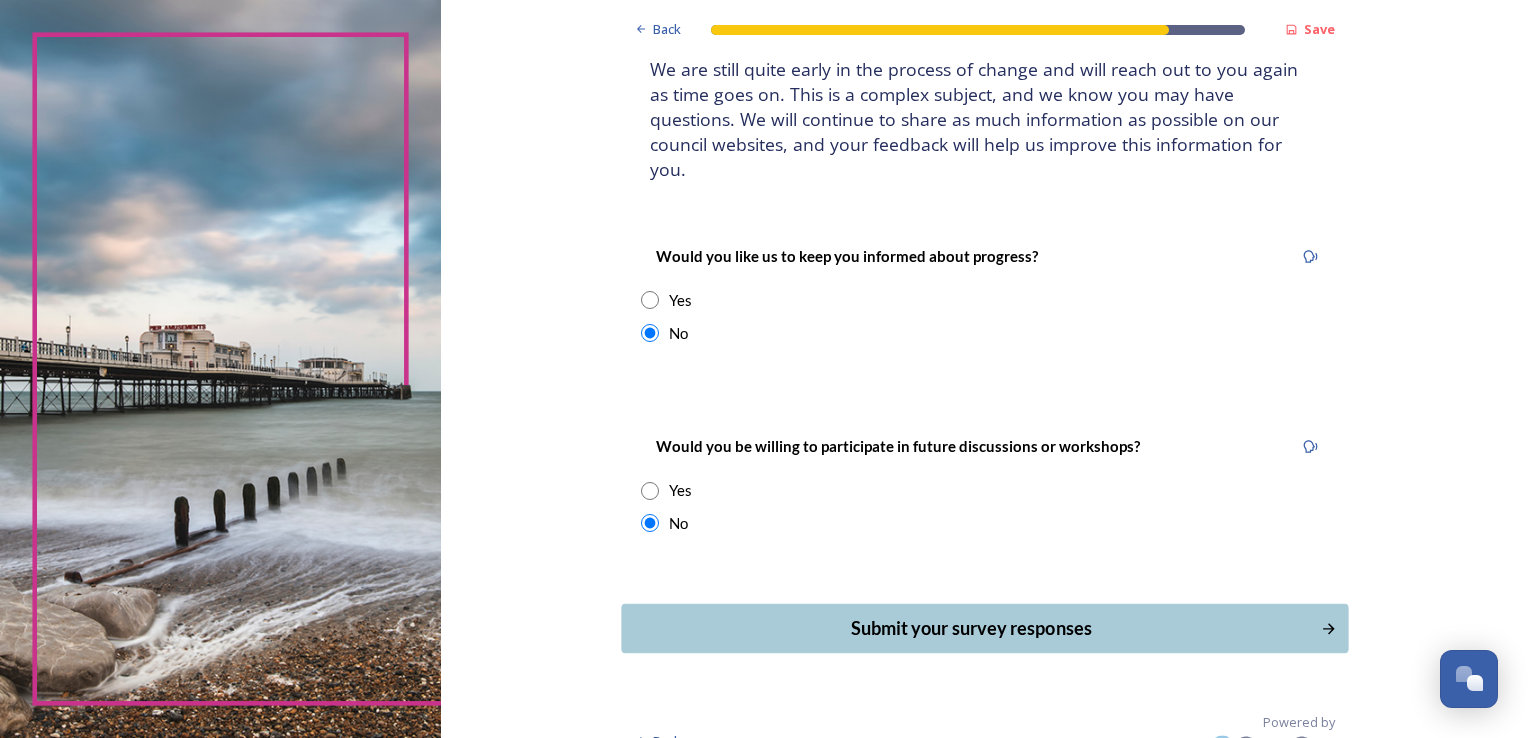 click on "Submit your survey responses" at bounding box center (970, 628) 